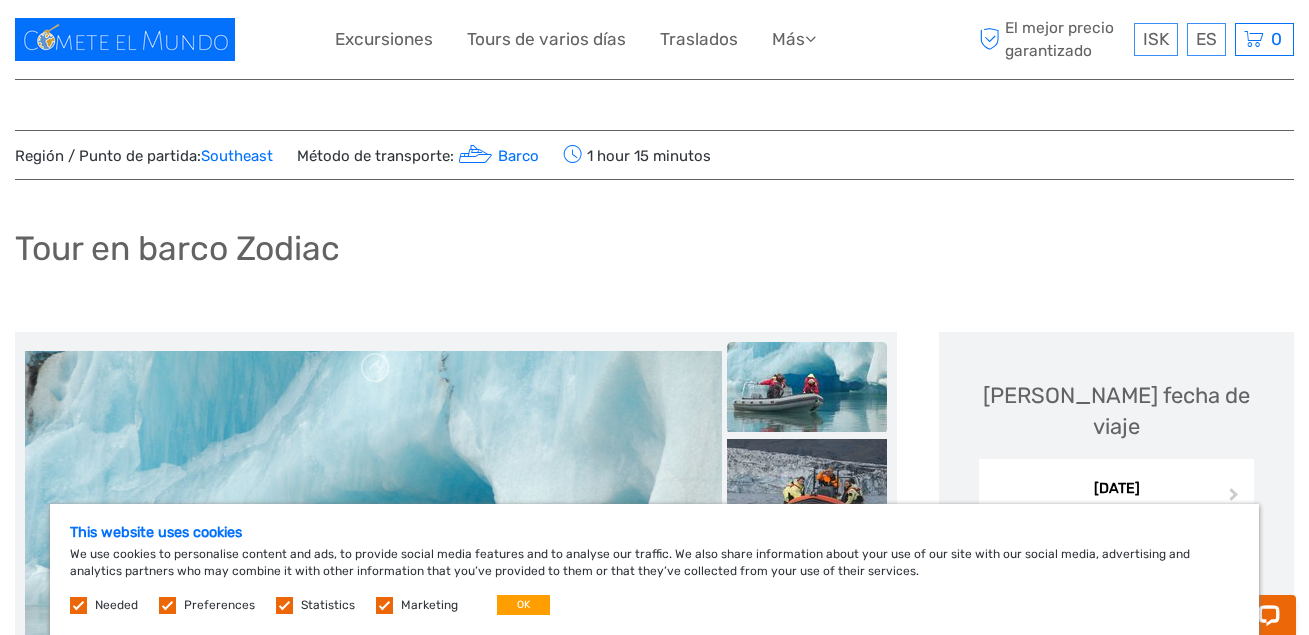 scroll, scrollTop: 0, scrollLeft: 0, axis: both 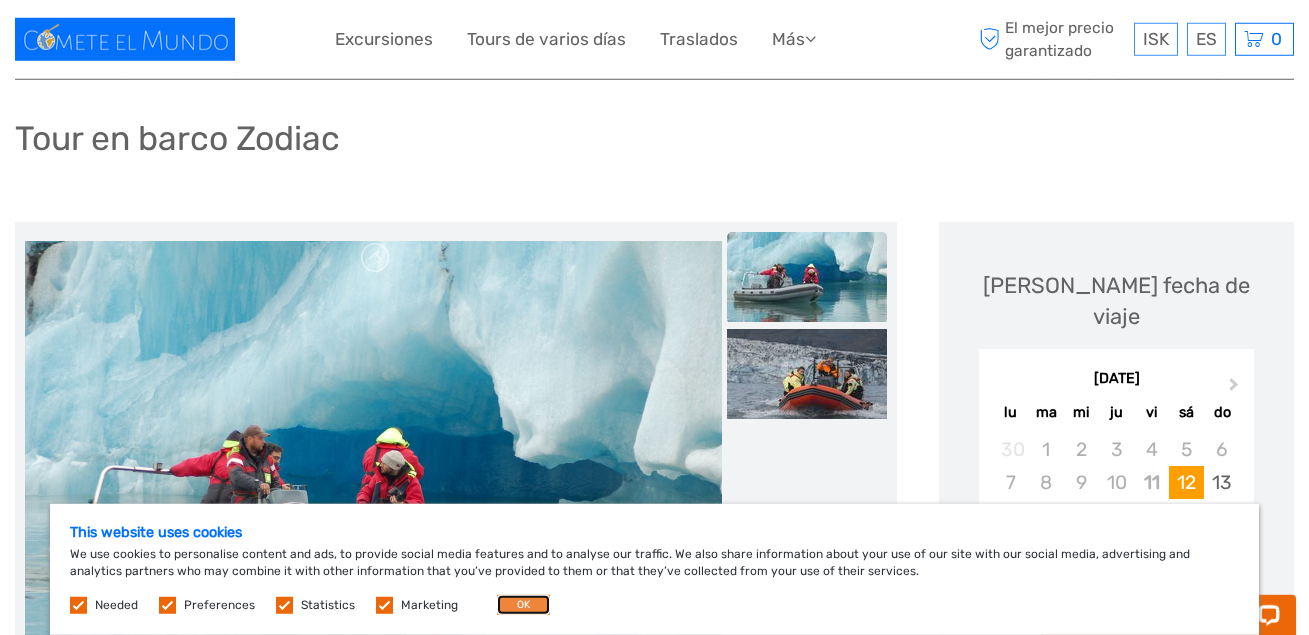 click on "OK" at bounding box center (523, 605) 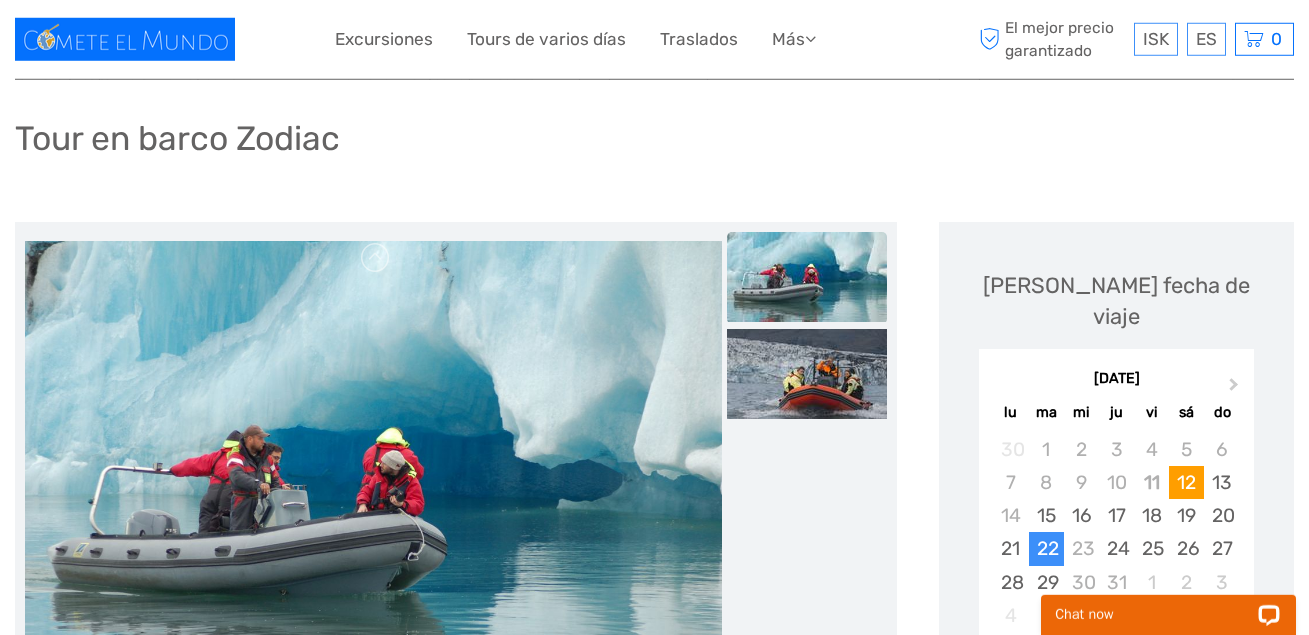 click on "22" at bounding box center [1046, 548] 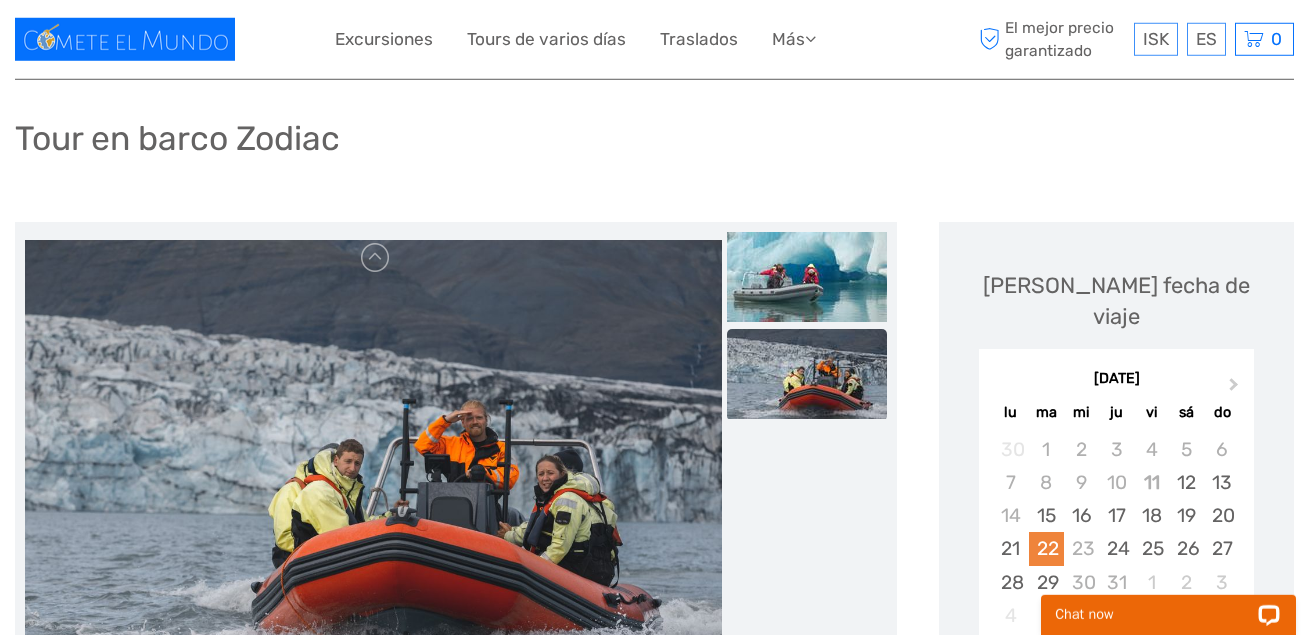 click on "22" at bounding box center (1046, 548) 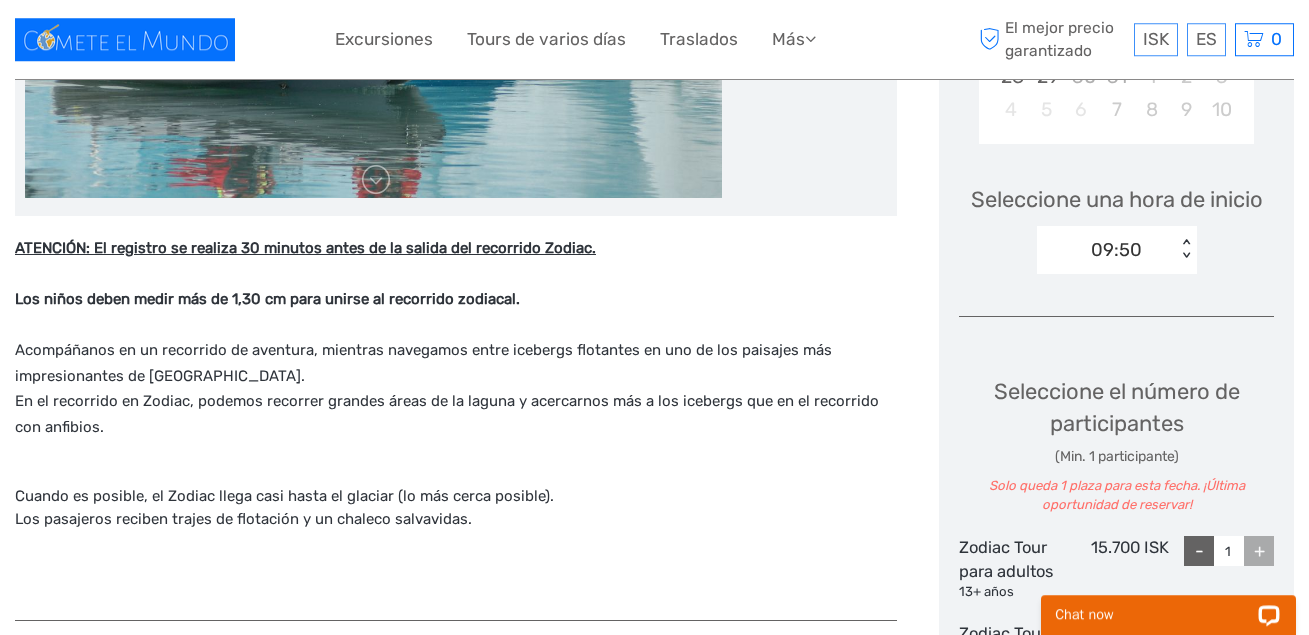 scroll, scrollTop: 669, scrollLeft: 0, axis: vertical 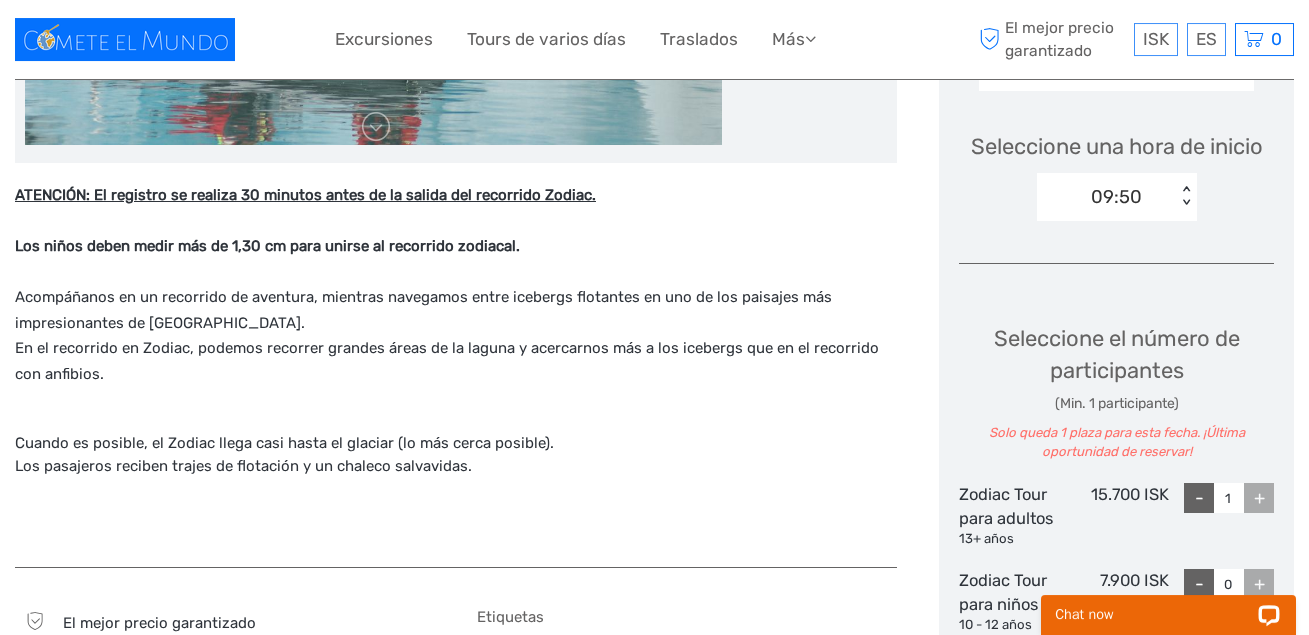 click on "+" at bounding box center [1259, 498] 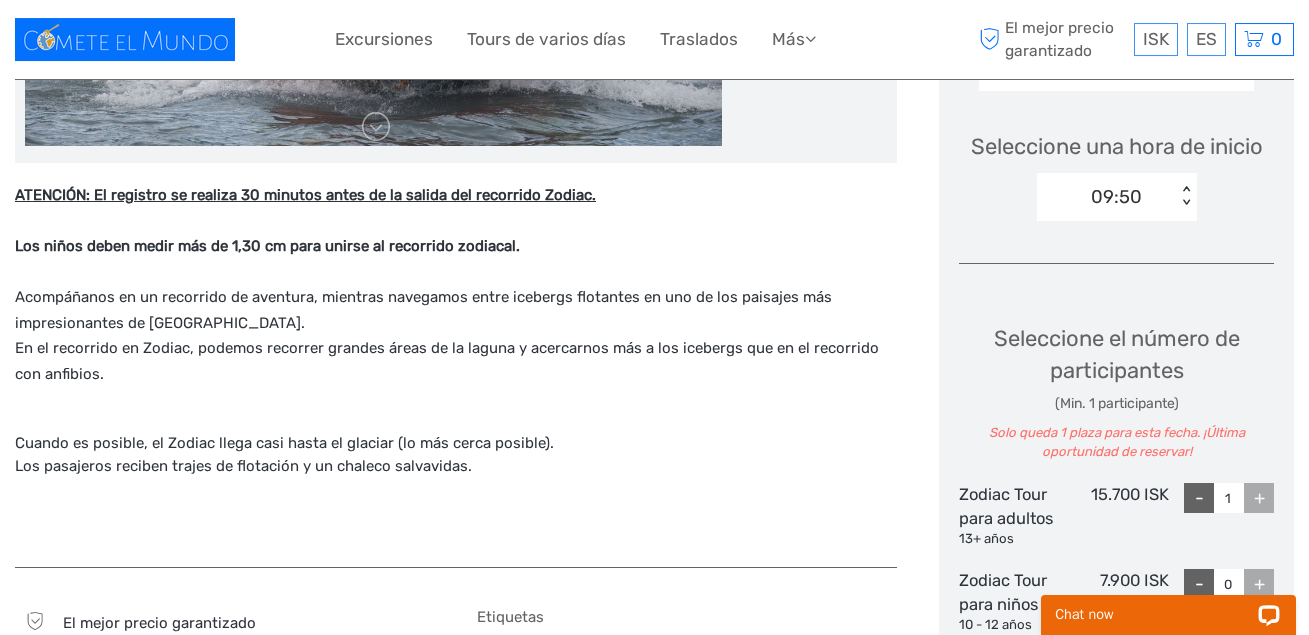 click on "< >" at bounding box center [1185, 196] 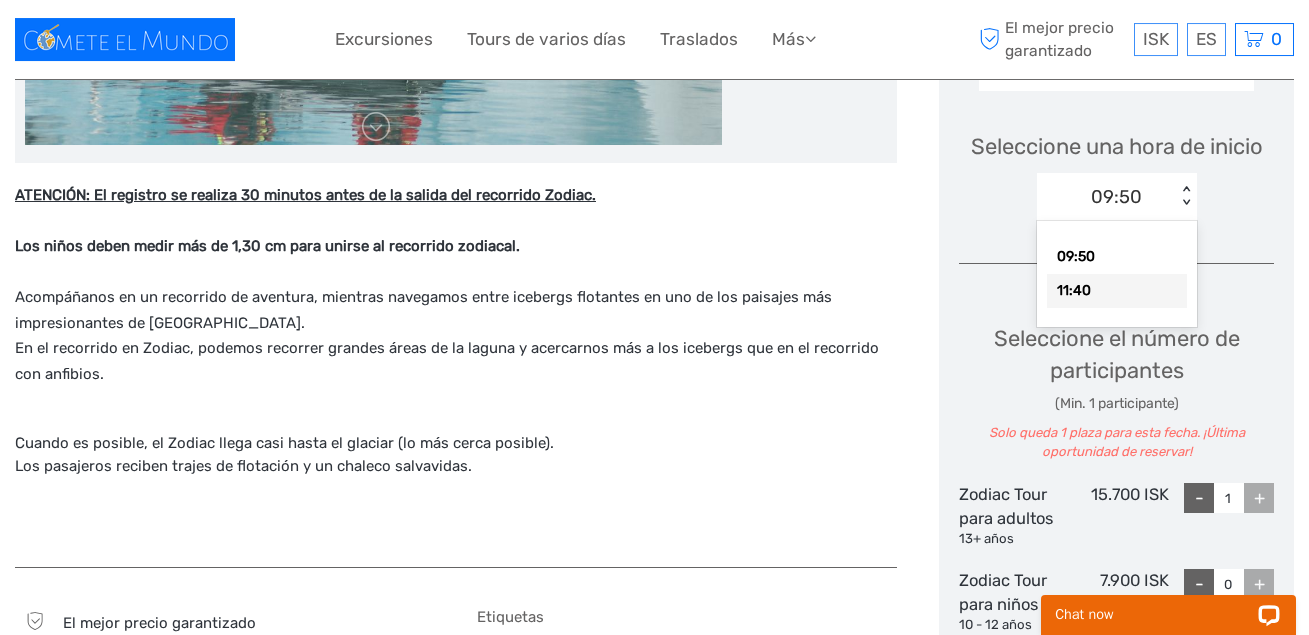 click on "11:40" at bounding box center [1117, 291] 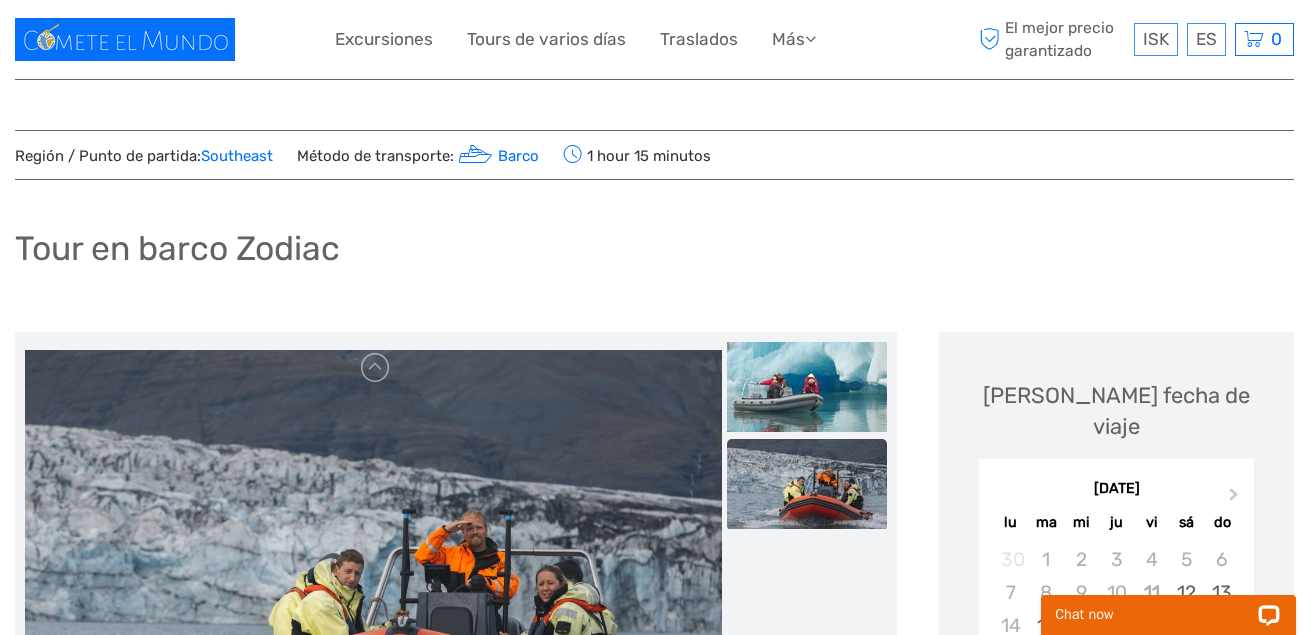 scroll, scrollTop: 521, scrollLeft: 0, axis: vertical 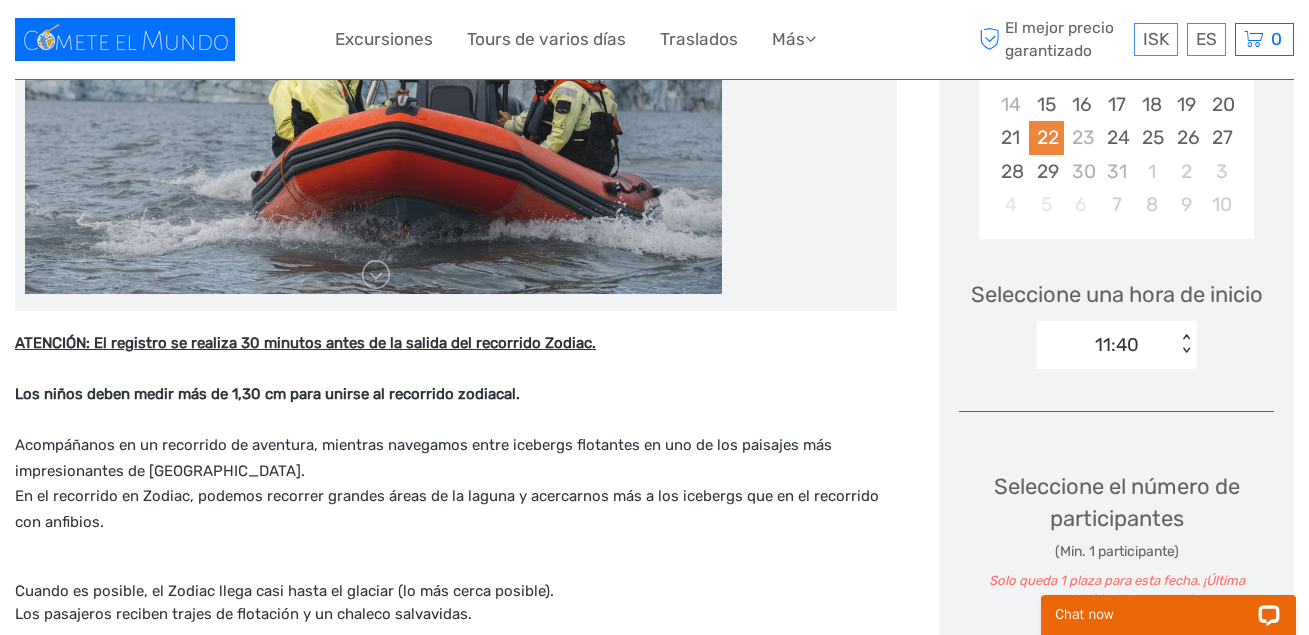 click on "22" at bounding box center (1046, 137) 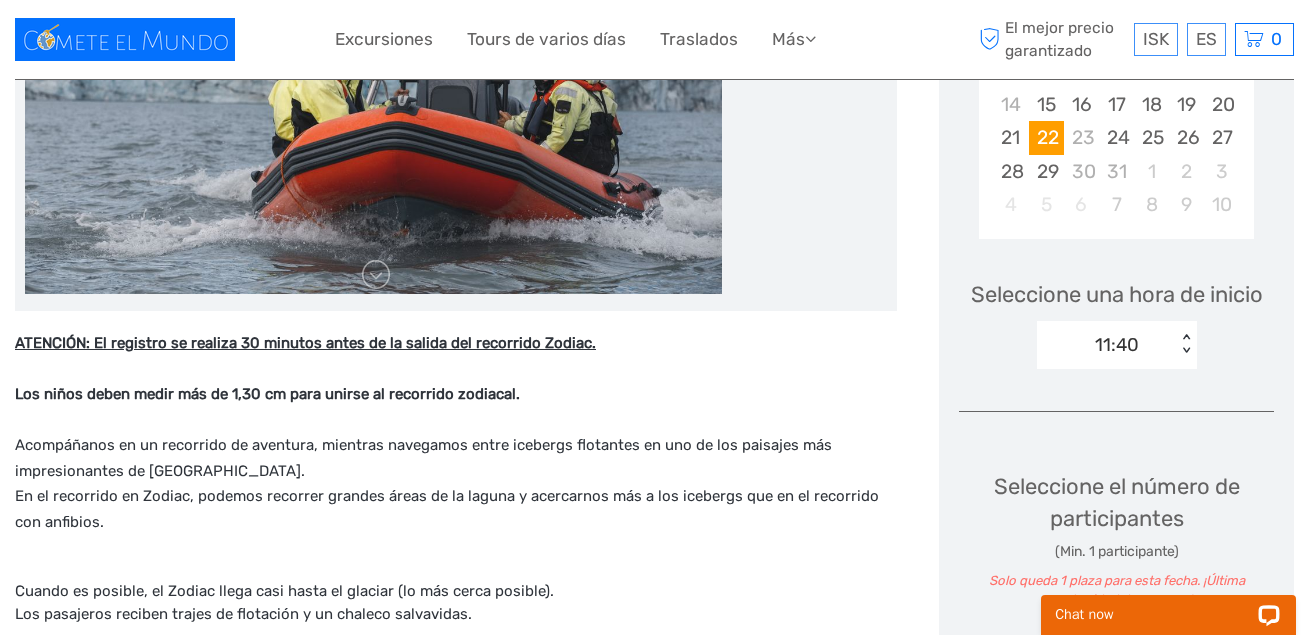 scroll, scrollTop: 1042, scrollLeft: 0, axis: vertical 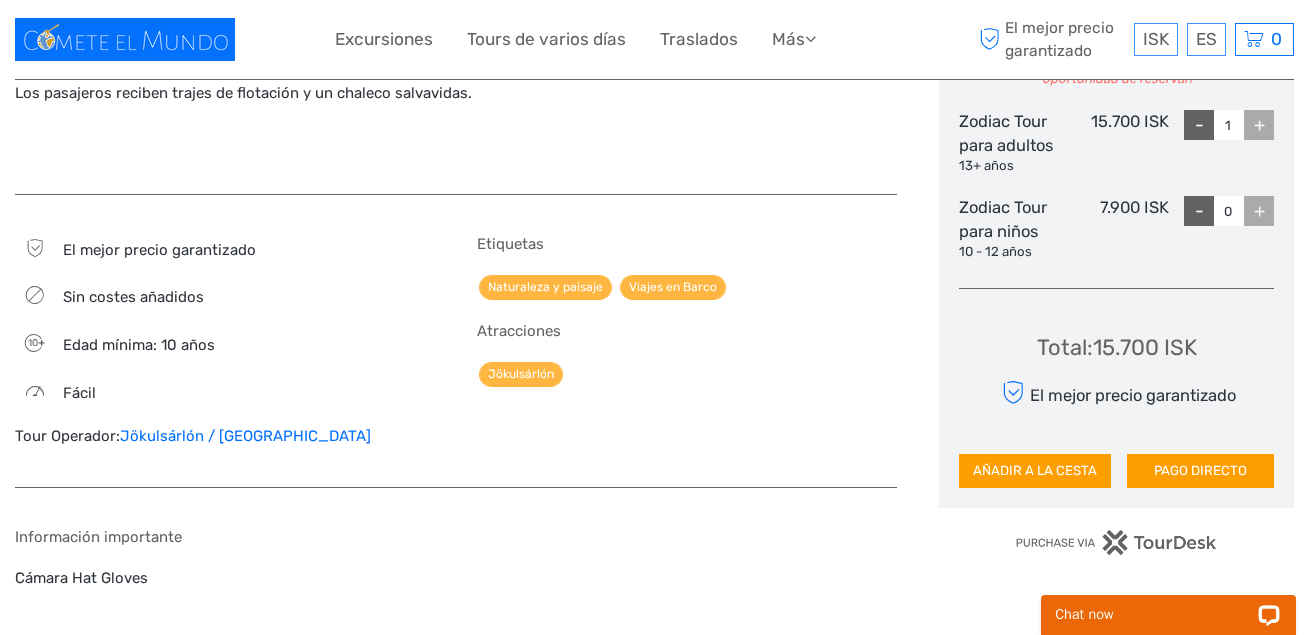 click on "+" at bounding box center (1259, 125) 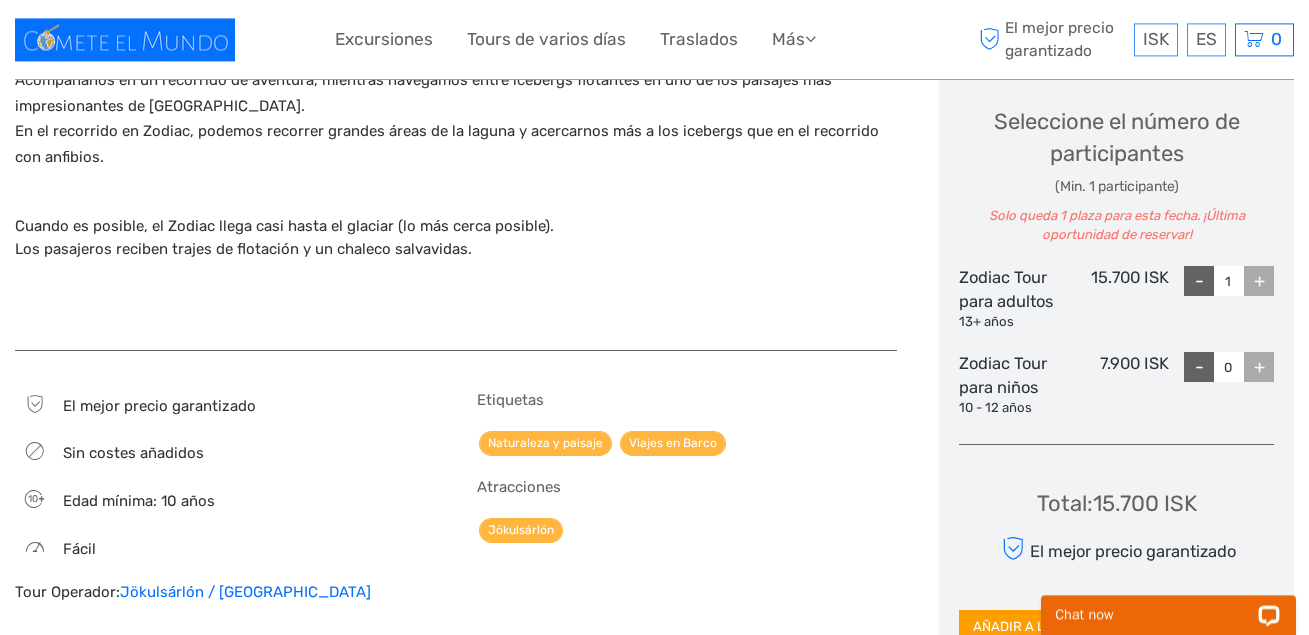 scroll, scrollTop: 878, scrollLeft: 0, axis: vertical 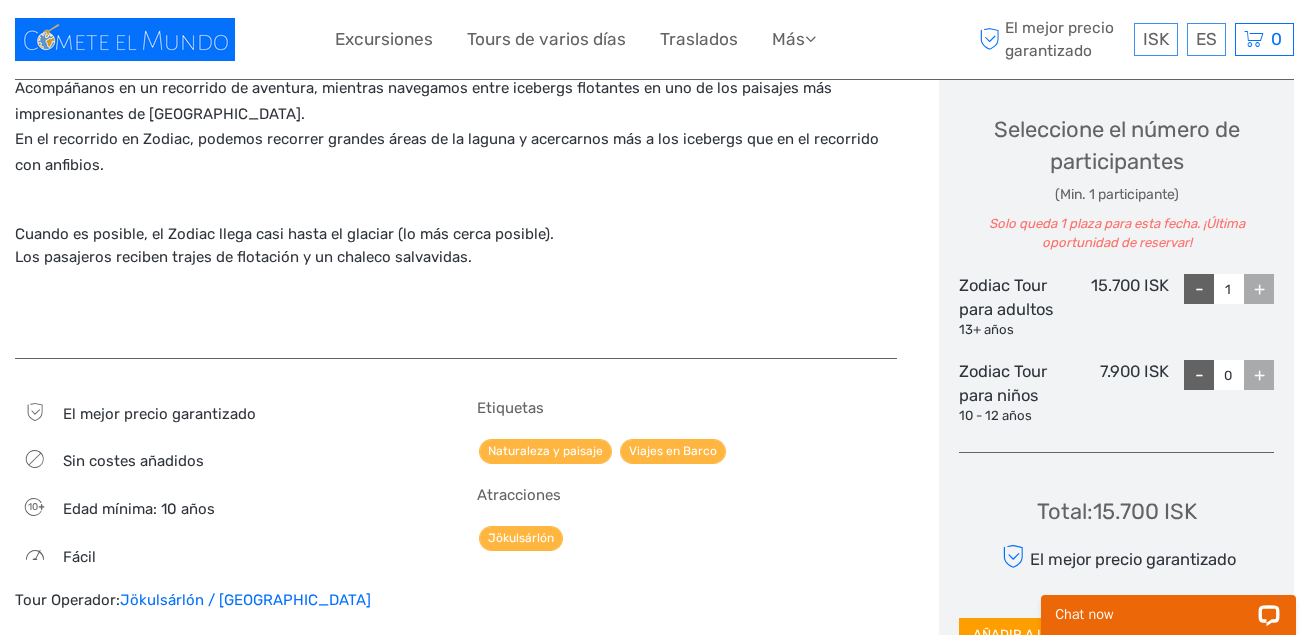 click on "Total :  15.700 ISK El mejor precio garantizado AÑADIR A LA CESTA PAGO DIRECTO" at bounding box center (1116, 560) 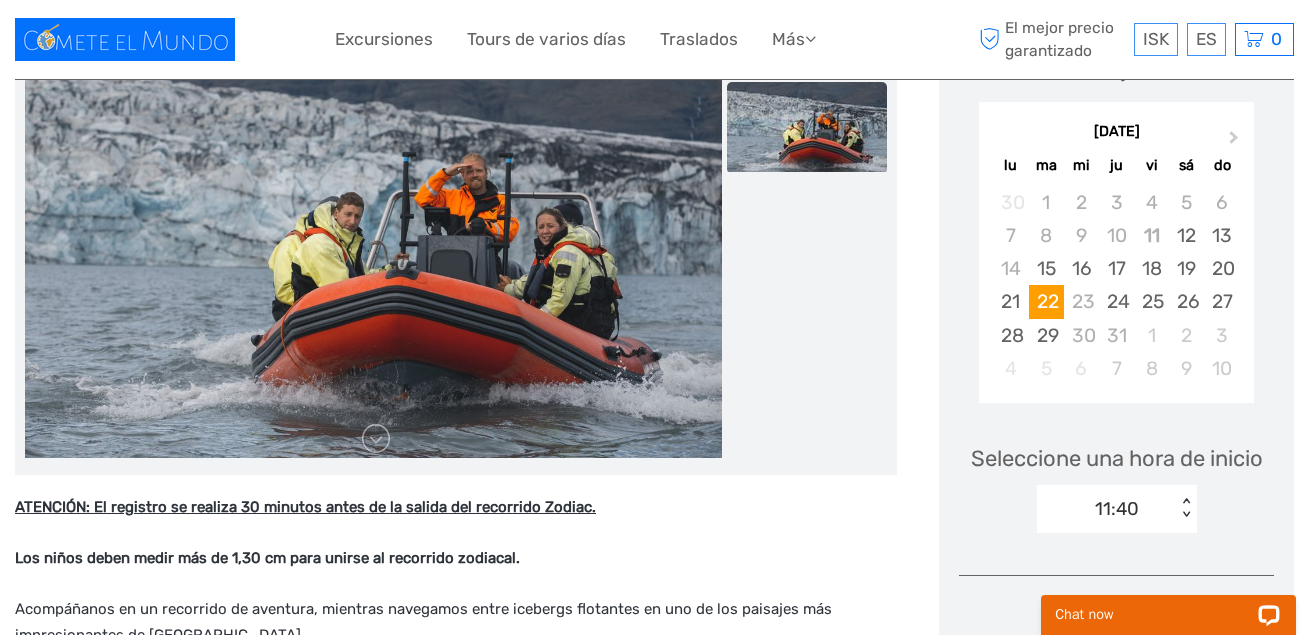 scroll, scrollTop: 0, scrollLeft: 0, axis: both 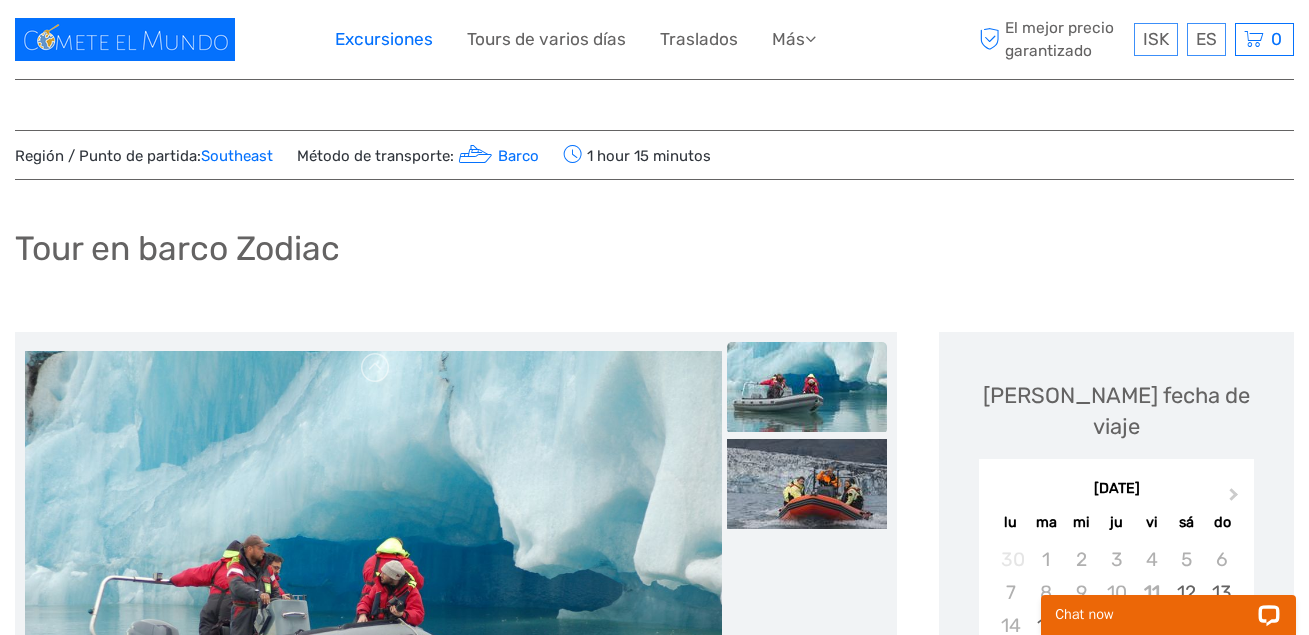 click on "Excursiones" at bounding box center [384, 39] 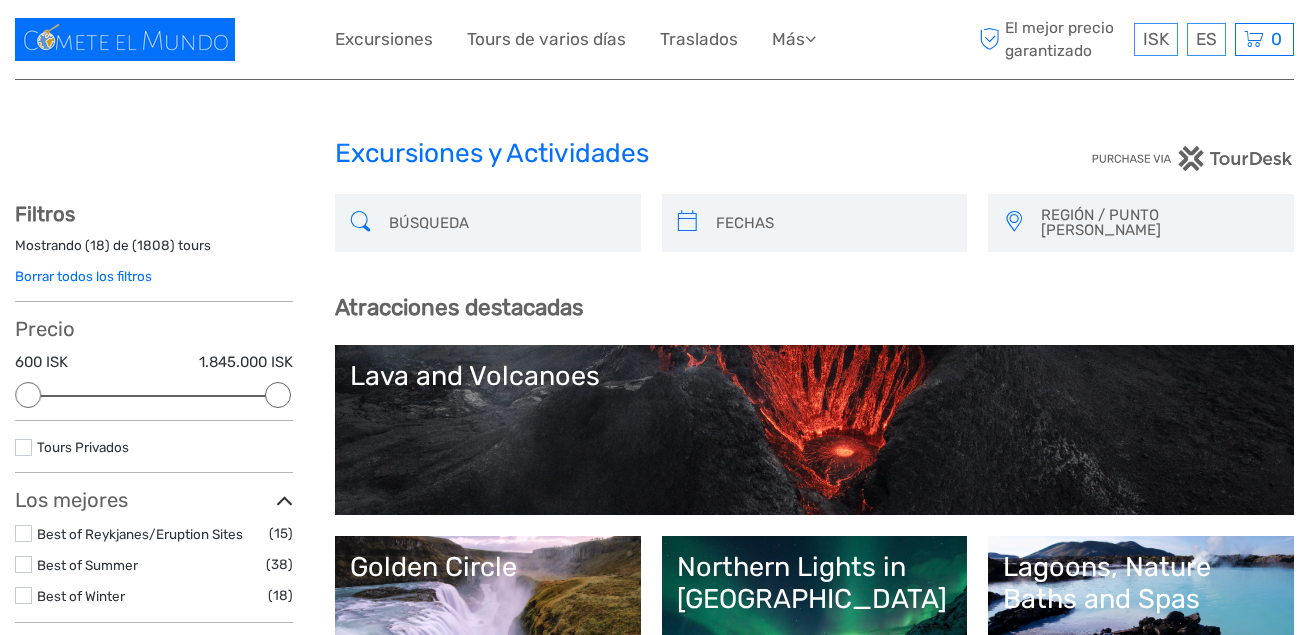 select 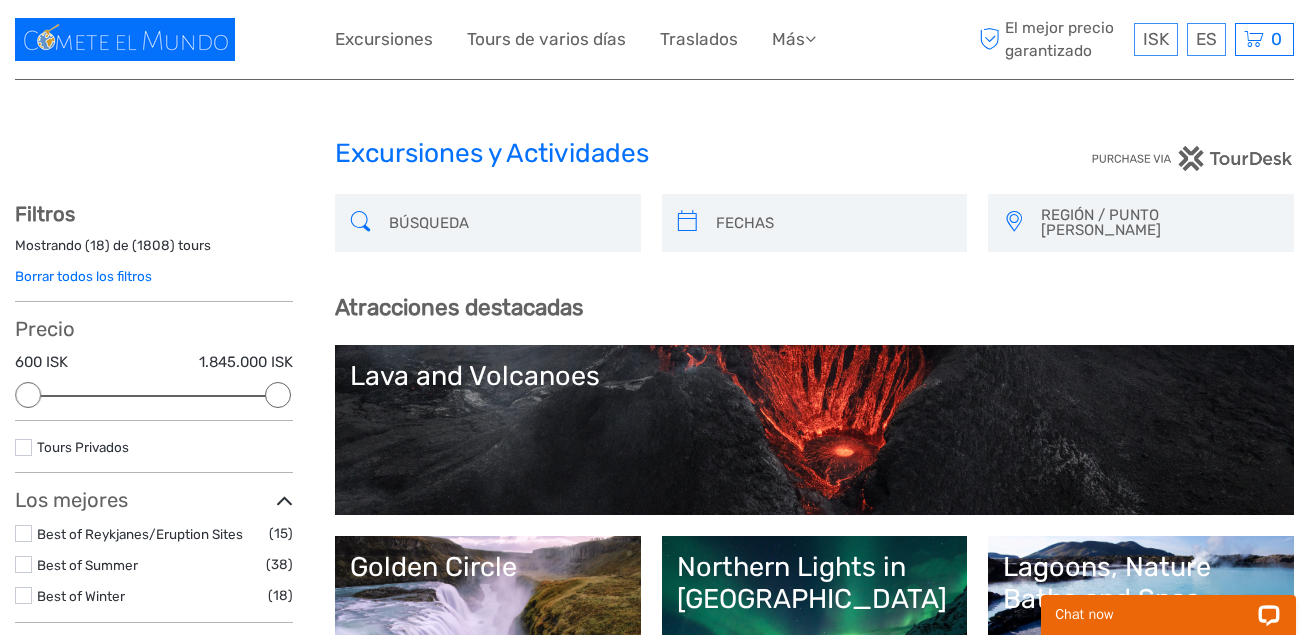 scroll, scrollTop: 521, scrollLeft: 0, axis: vertical 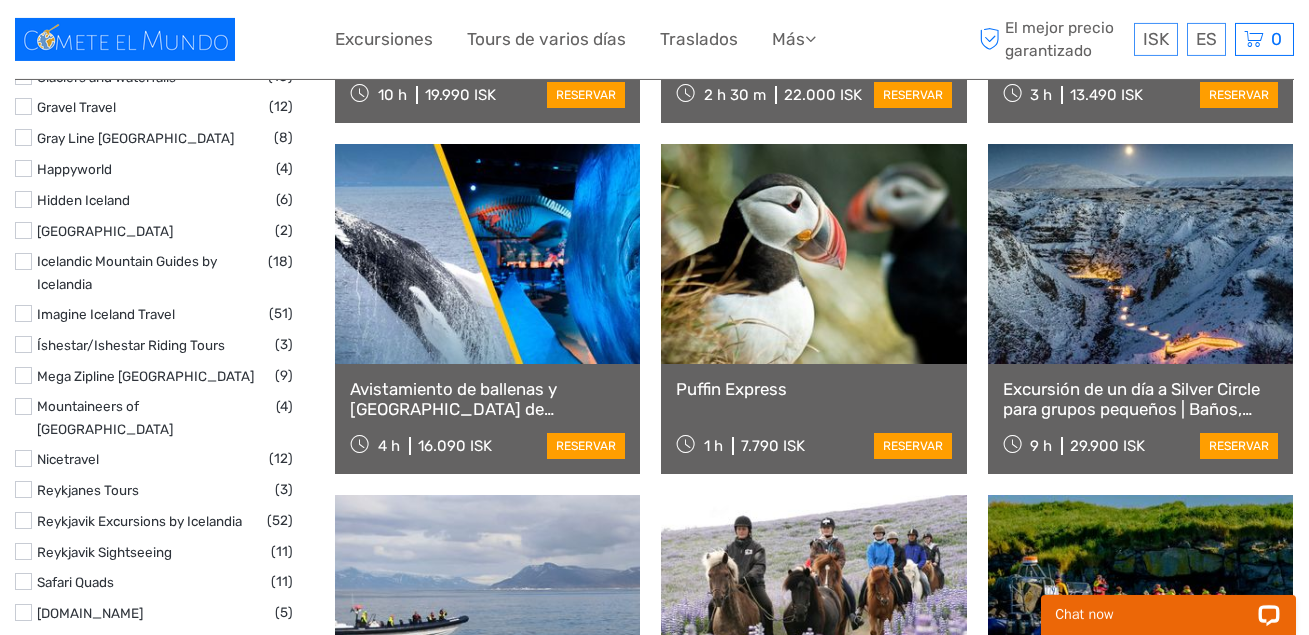 click on "Avistamiento de ballenas y Museo de las Ballenas de Islandia" at bounding box center [487, 399] 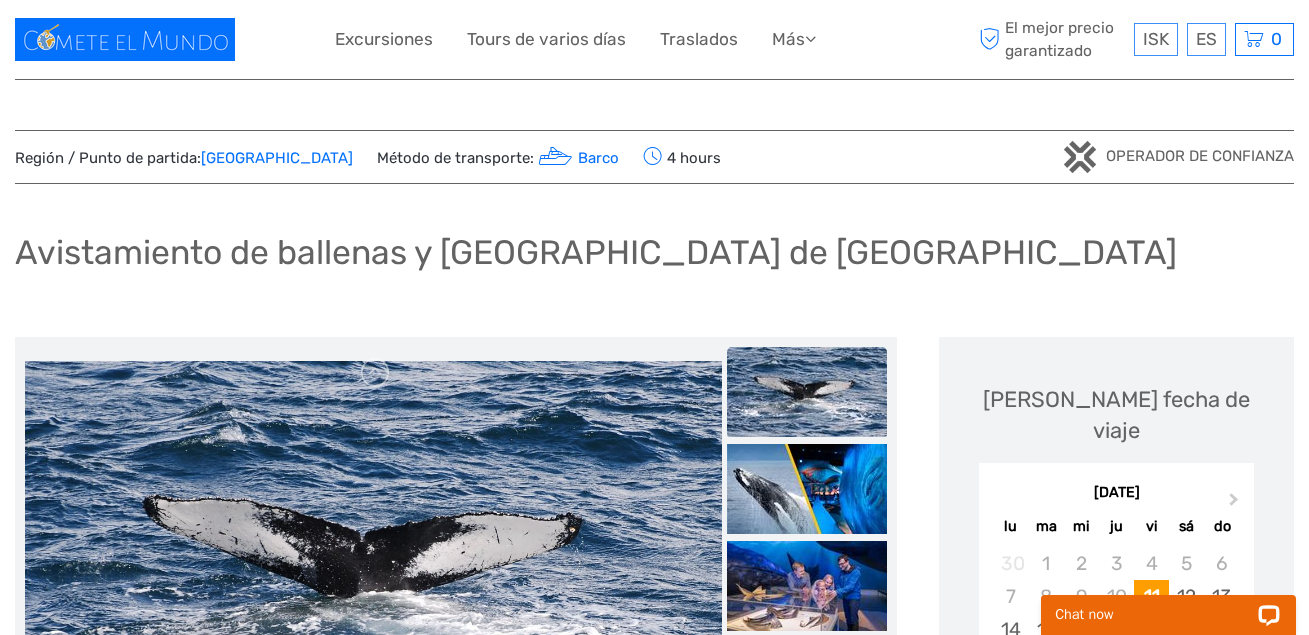 scroll, scrollTop: 0, scrollLeft: 0, axis: both 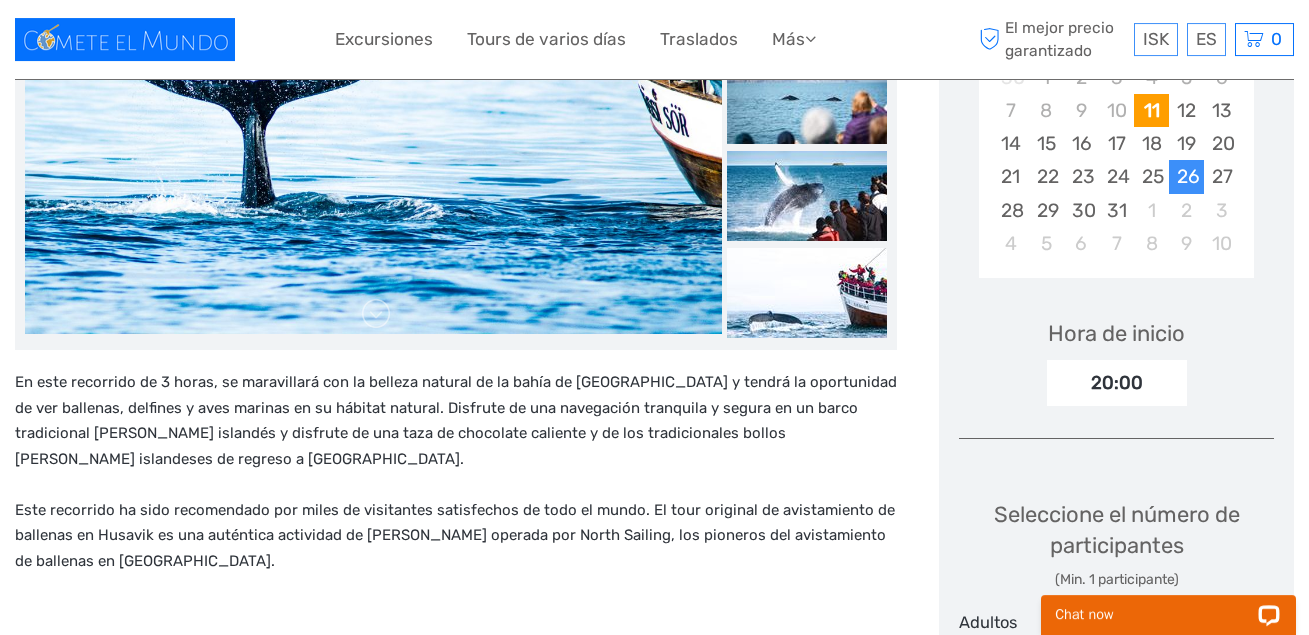 click on "26" at bounding box center [1186, 176] 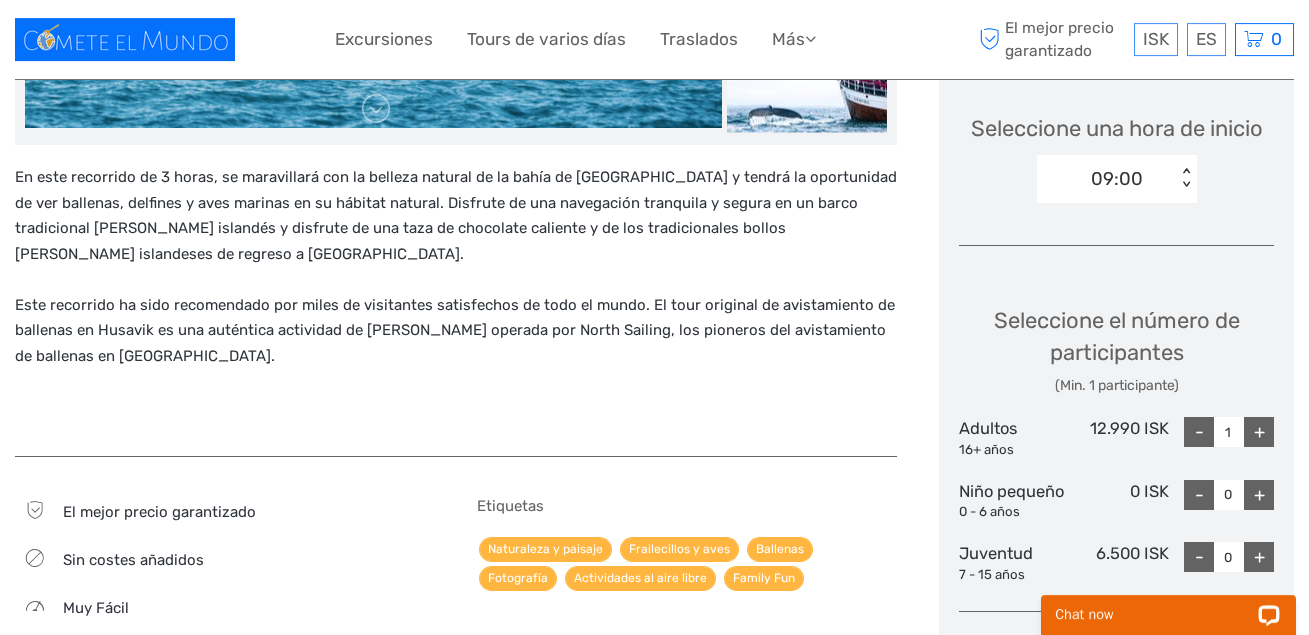 scroll, scrollTop: 698, scrollLeft: 0, axis: vertical 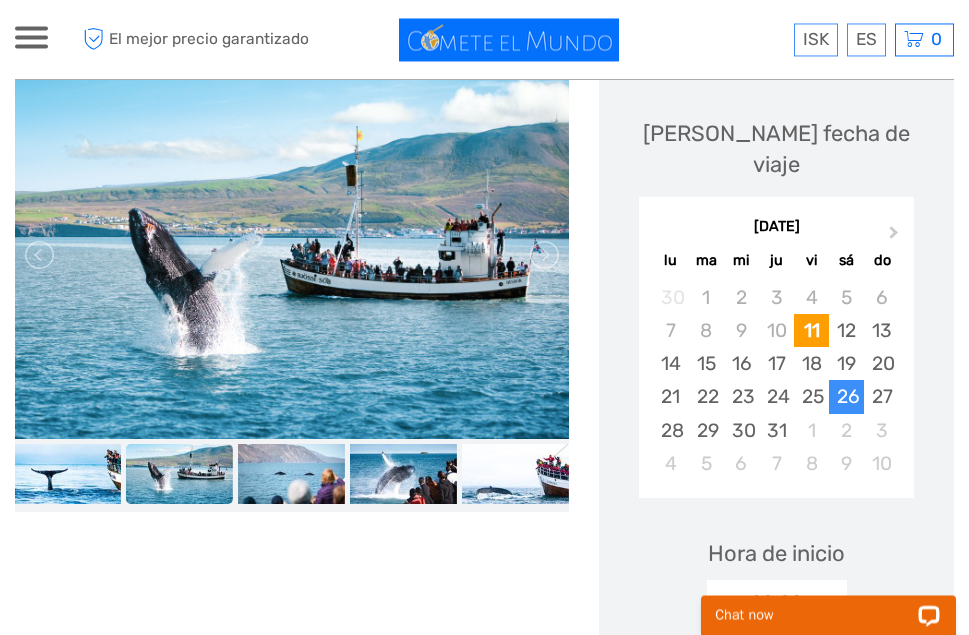 click on "26" at bounding box center (846, 396) 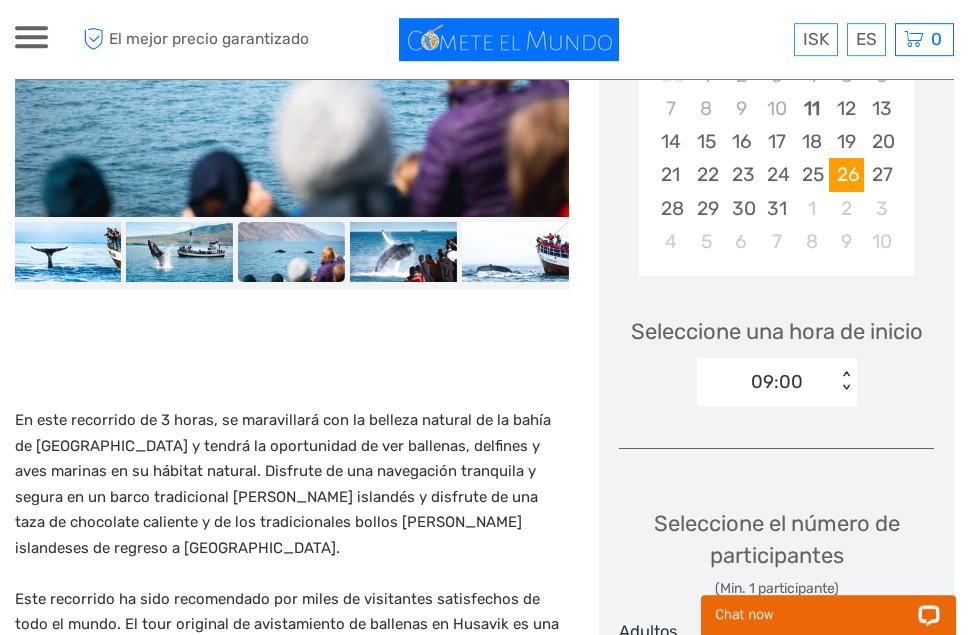 scroll, scrollTop: 490, scrollLeft: 0, axis: vertical 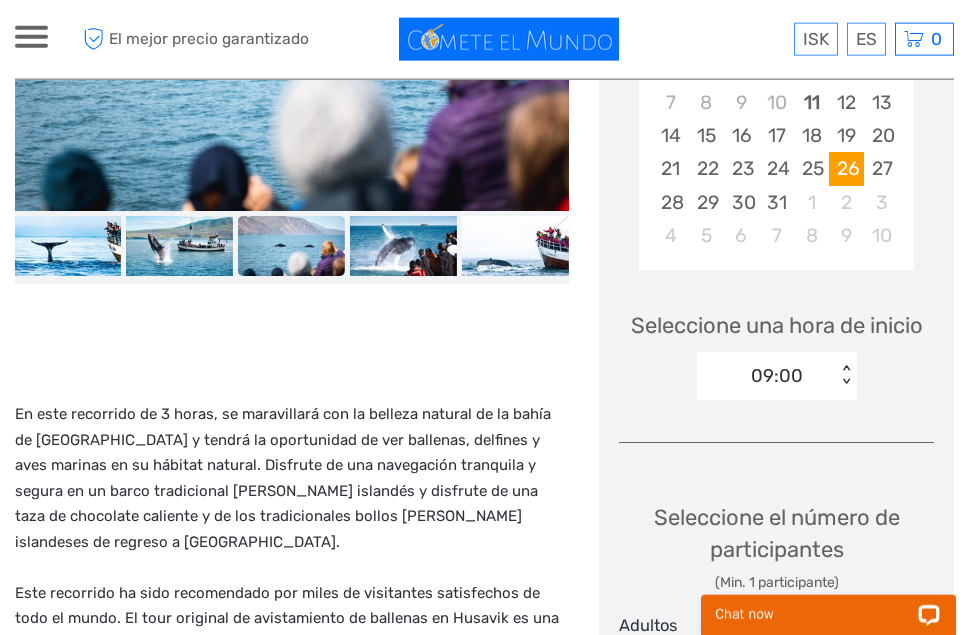 click on "< >" at bounding box center (845, 375) 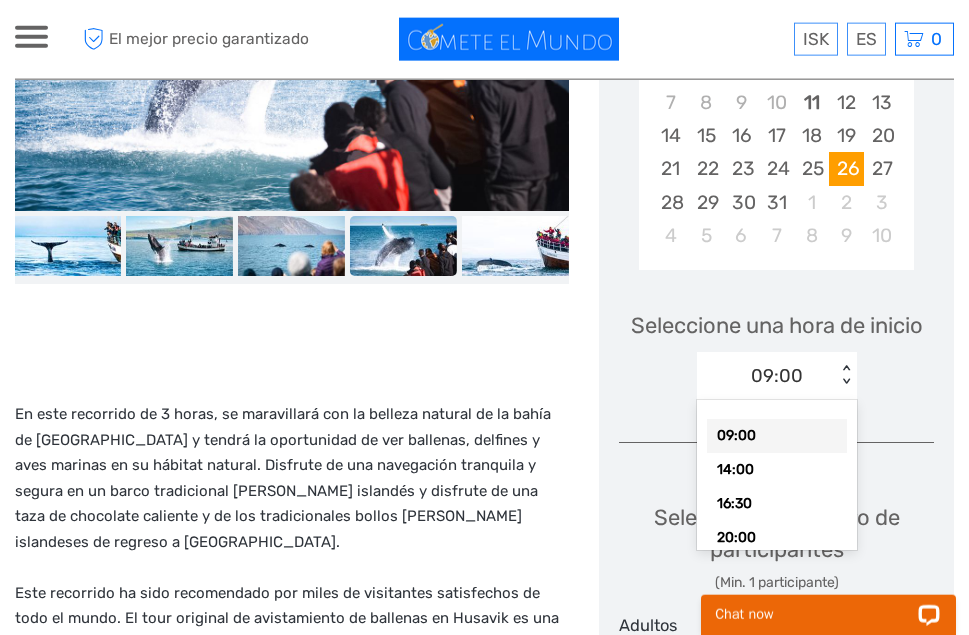 click on "09:00" at bounding box center [777, 436] 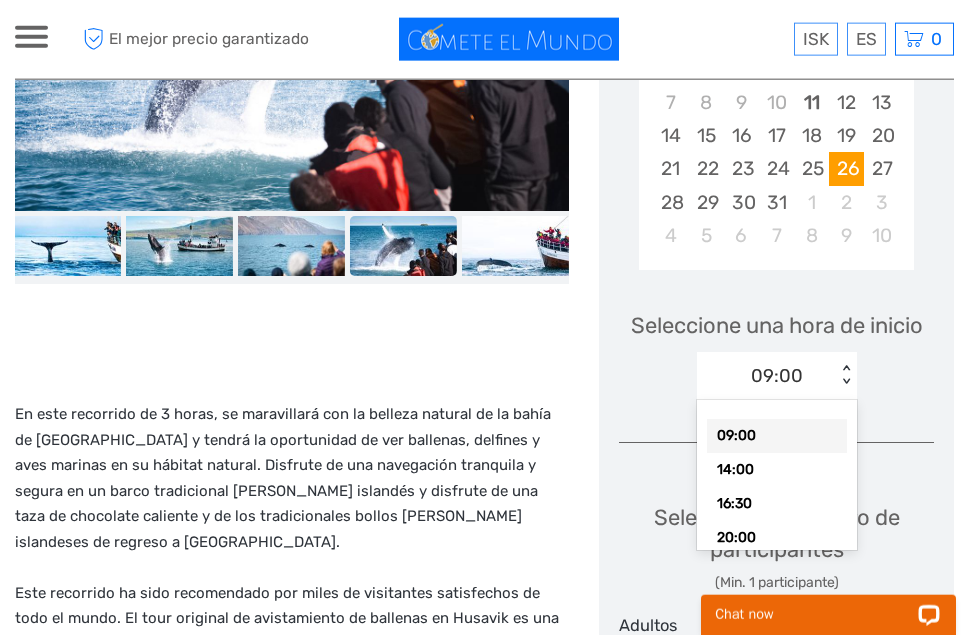 click on "09:00 < >" at bounding box center [777, 376] 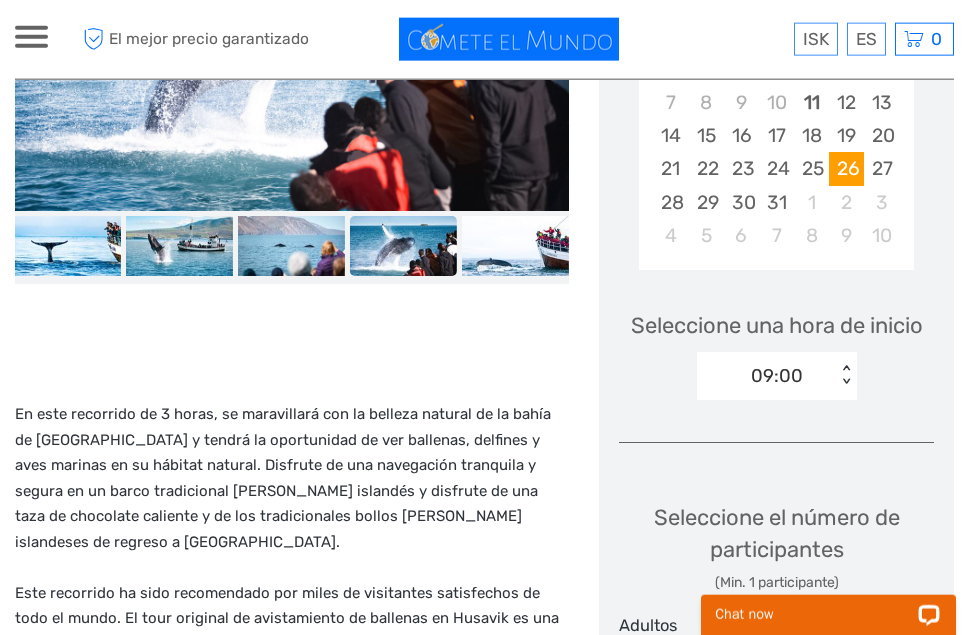 click on "09:00 < >" at bounding box center [777, 376] 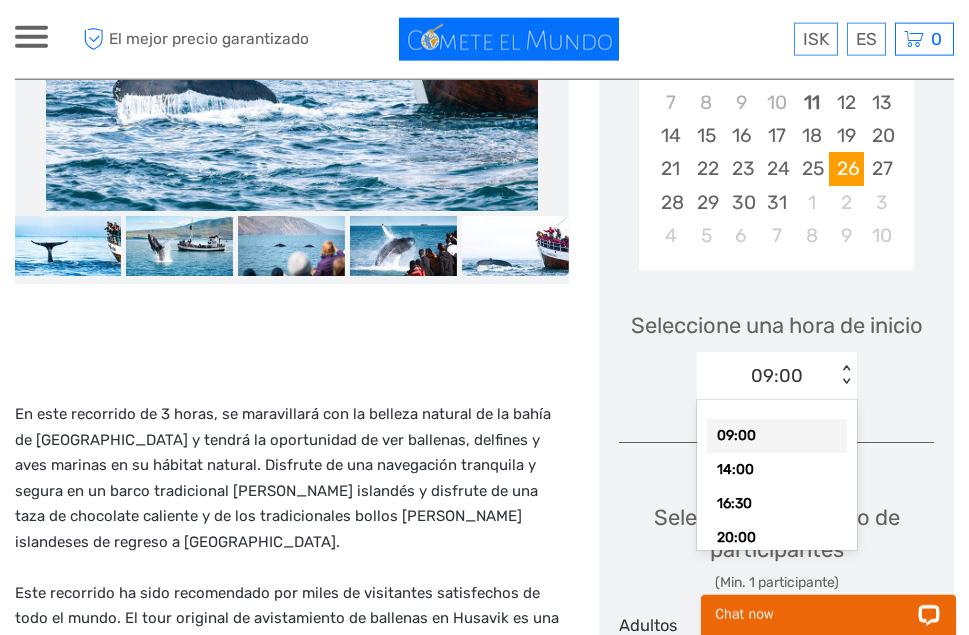 click on "< >" at bounding box center [845, 375] 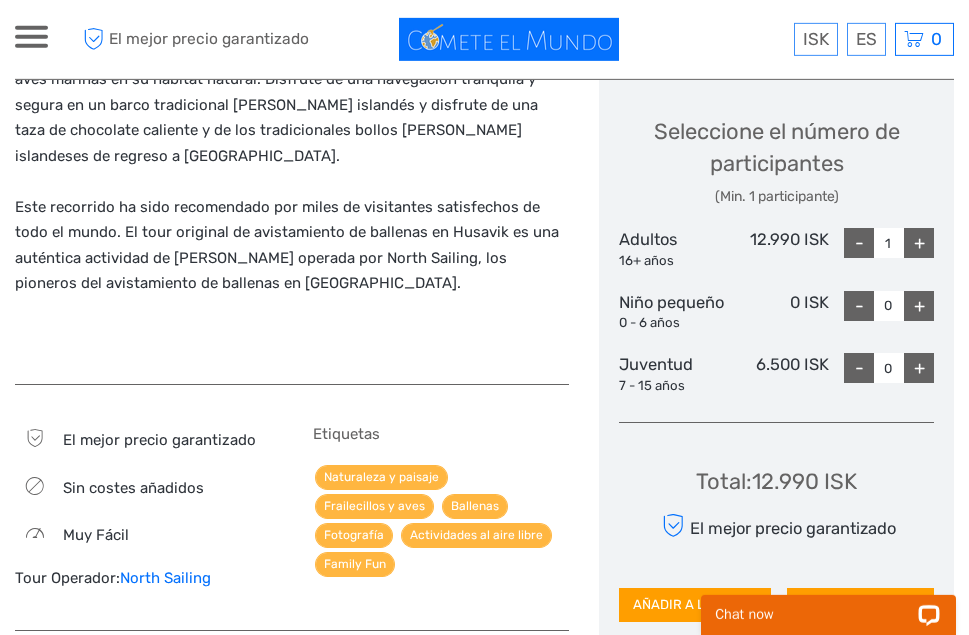 scroll, scrollTop: 889, scrollLeft: 0, axis: vertical 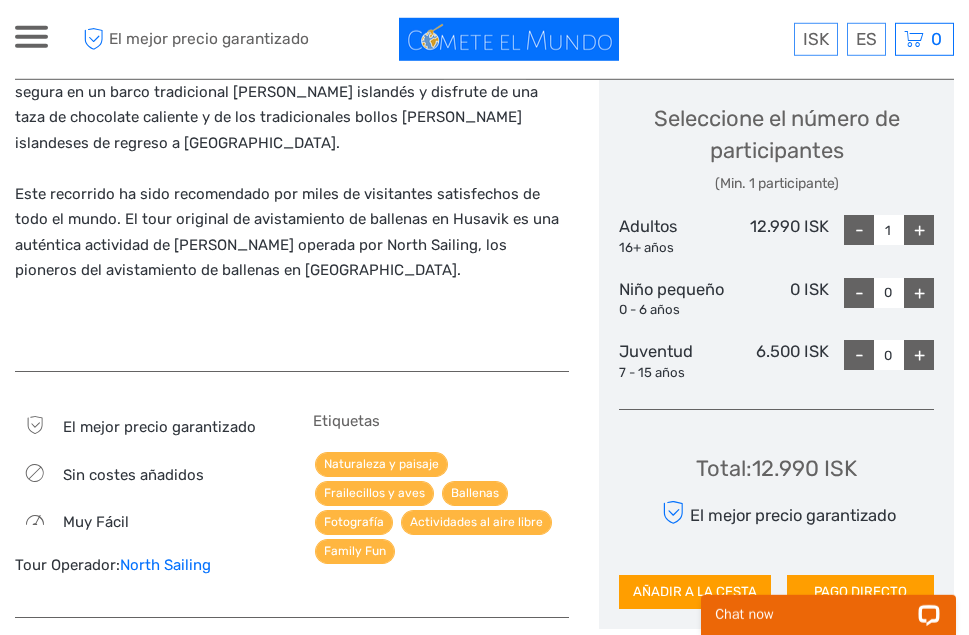 click on "+" at bounding box center [919, 230] 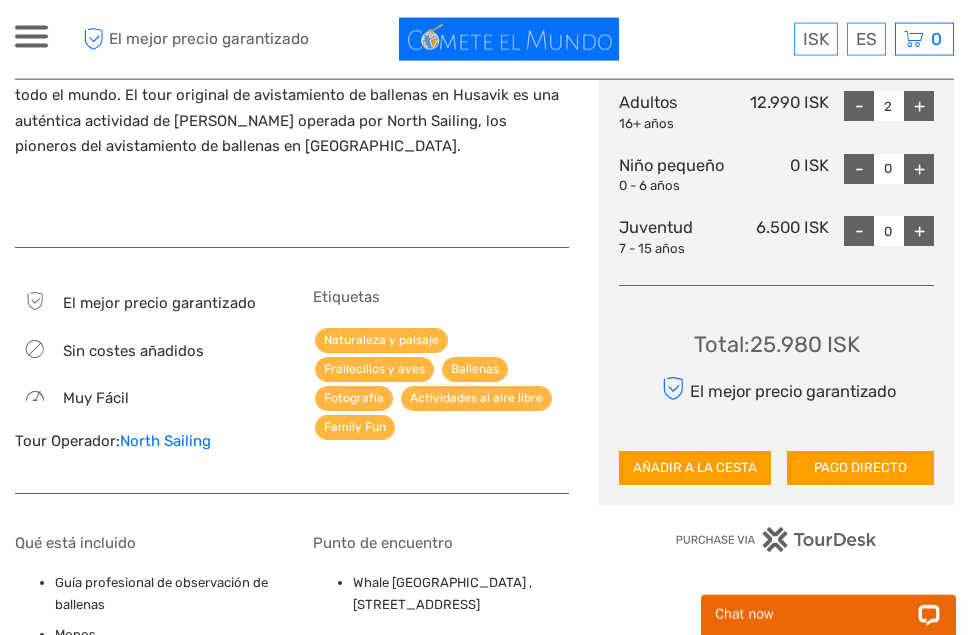 scroll, scrollTop: 1033, scrollLeft: 0, axis: vertical 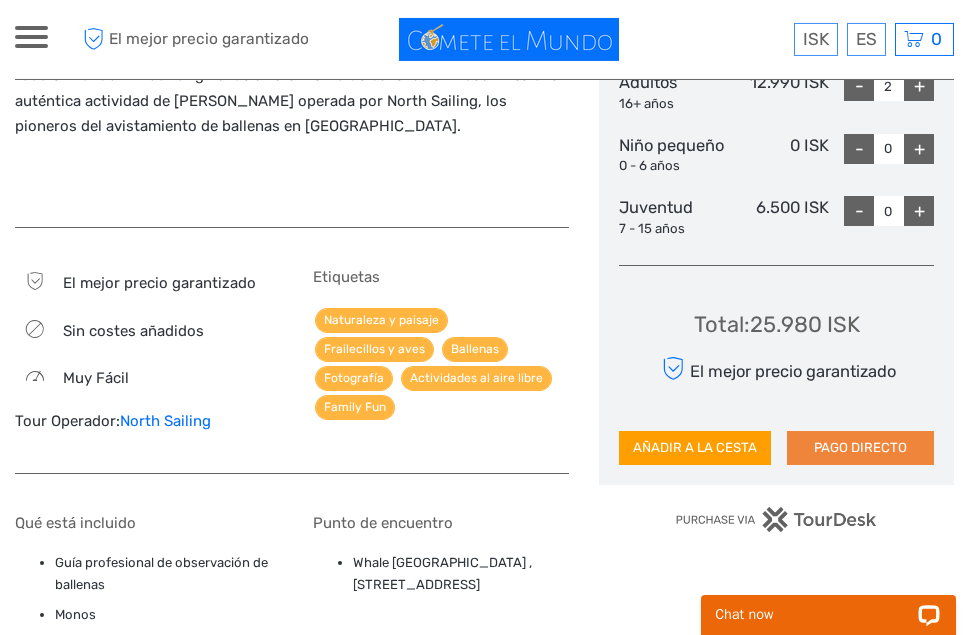 click on "PAGO DIRECTO" at bounding box center [860, 448] 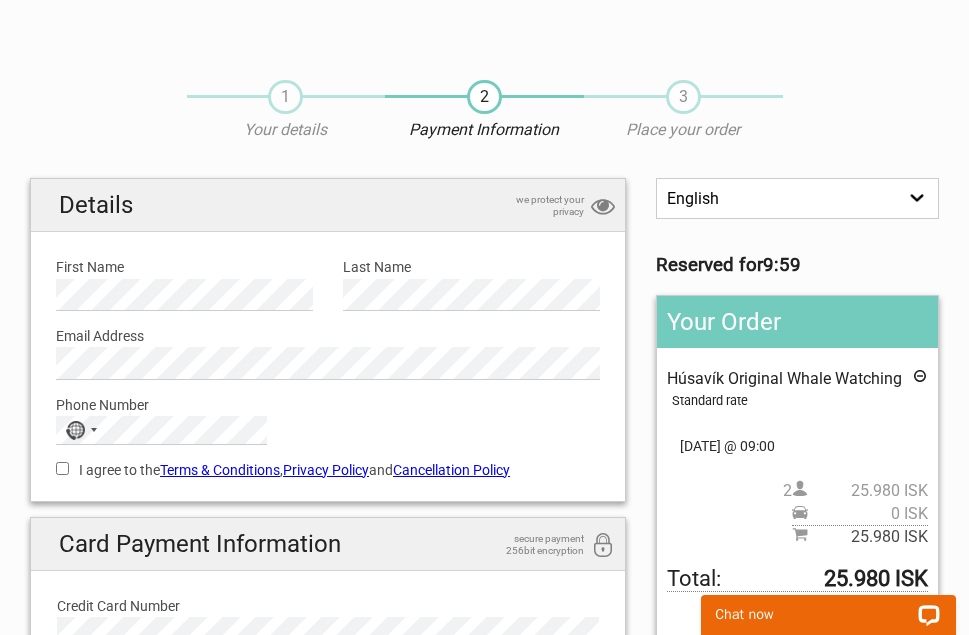 scroll, scrollTop: 0, scrollLeft: 0, axis: both 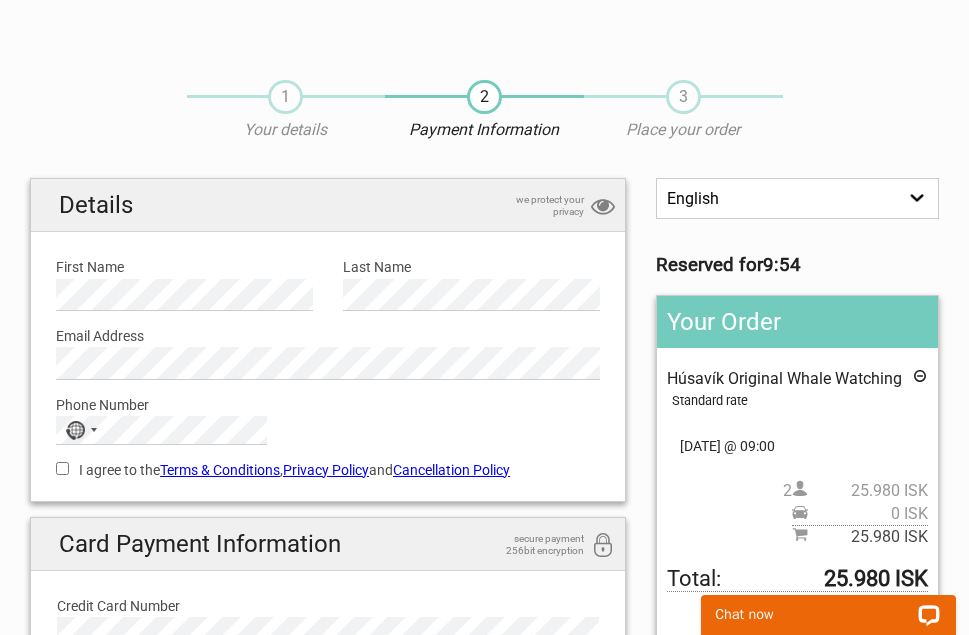 click on "First Name" at bounding box center [184, 267] 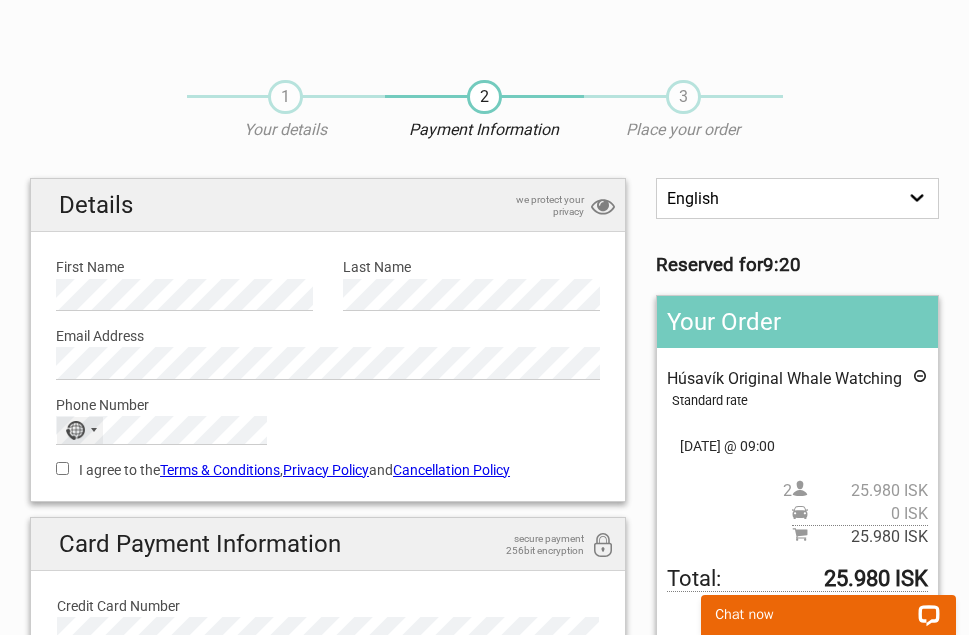 click at bounding box center [94, 430] 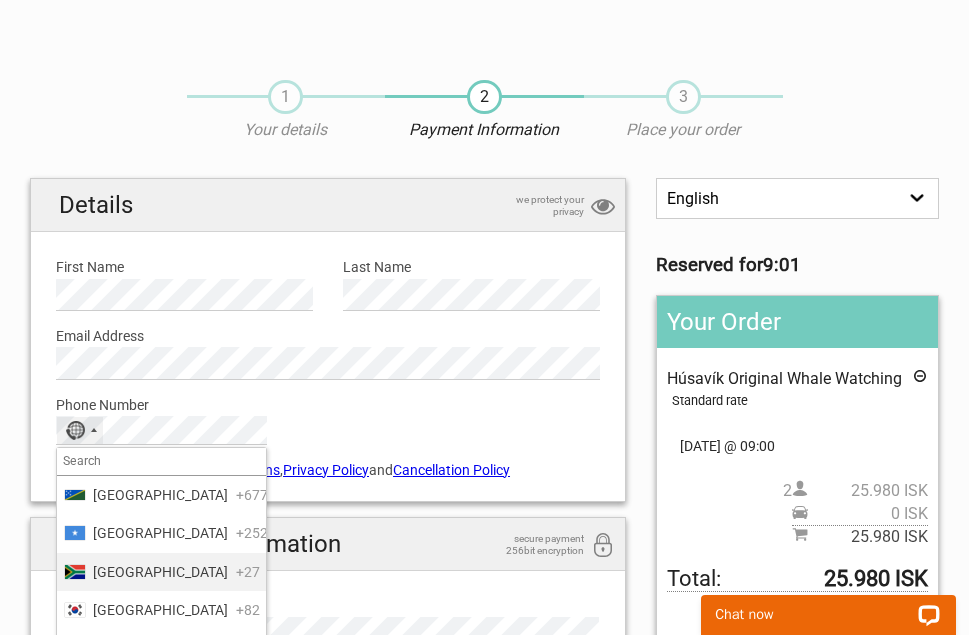 scroll, scrollTop: 7682, scrollLeft: 0, axis: vertical 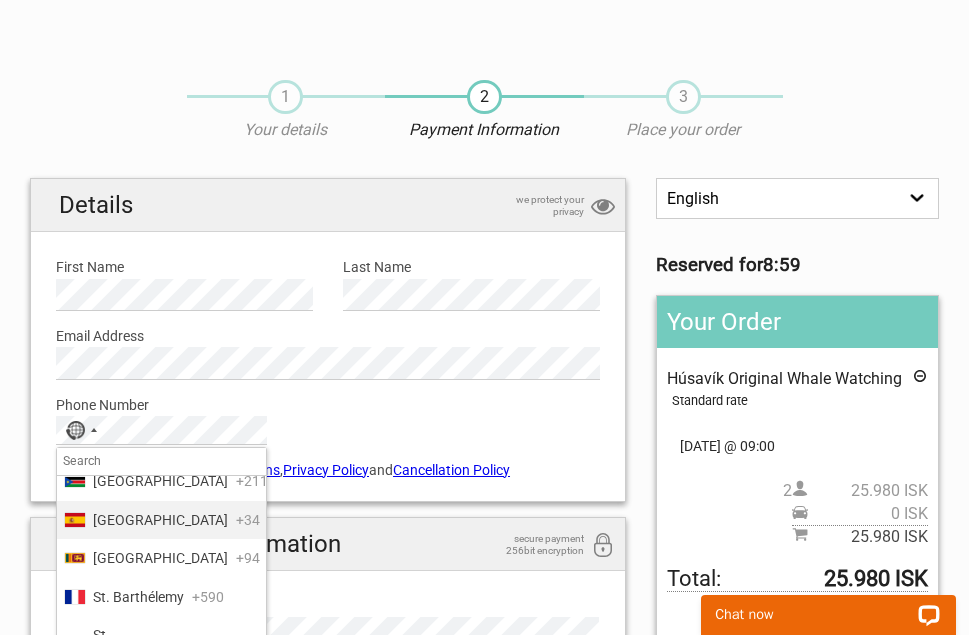 click on "[GEOGRAPHIC_DATA]" at bounding box center (160, 520) 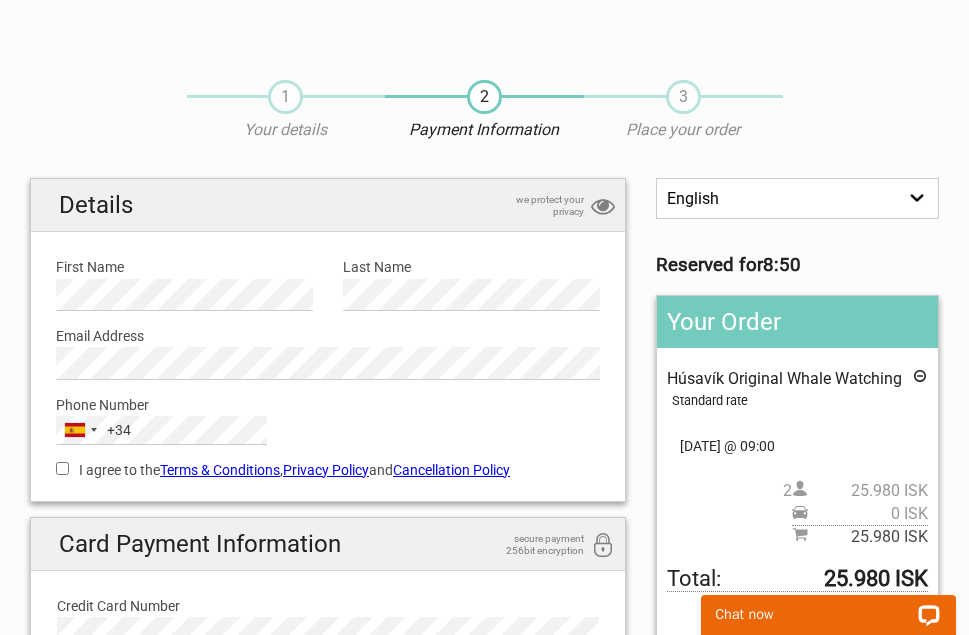 click on "I agree to the  Terms & Conditions ,  Privacy Policy  and  Cancellation Policy" at bounding box center (62, 468) 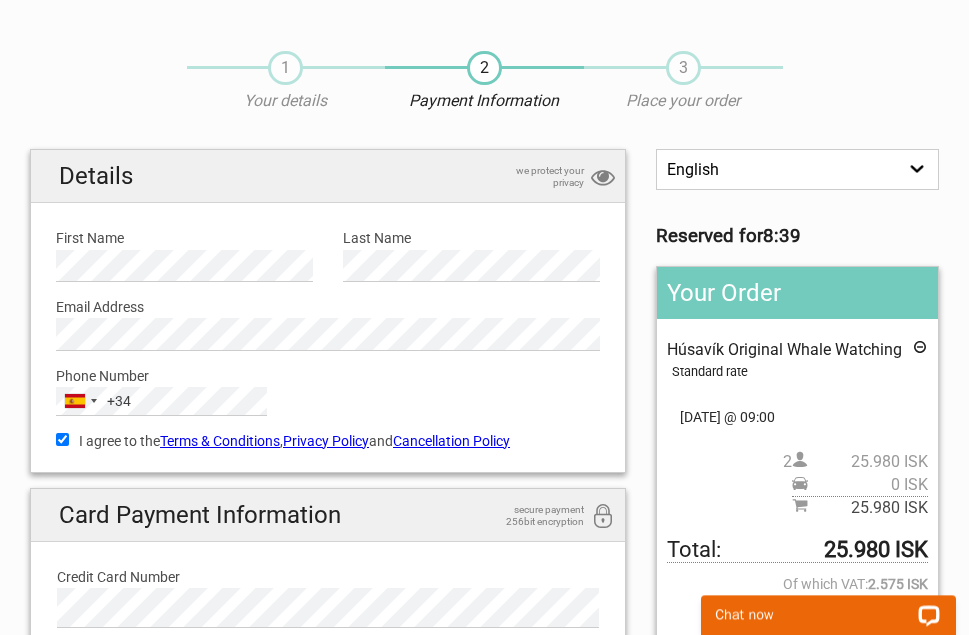 scroll, scrollTop: 61, scrollLeft: 0, axis: vertical 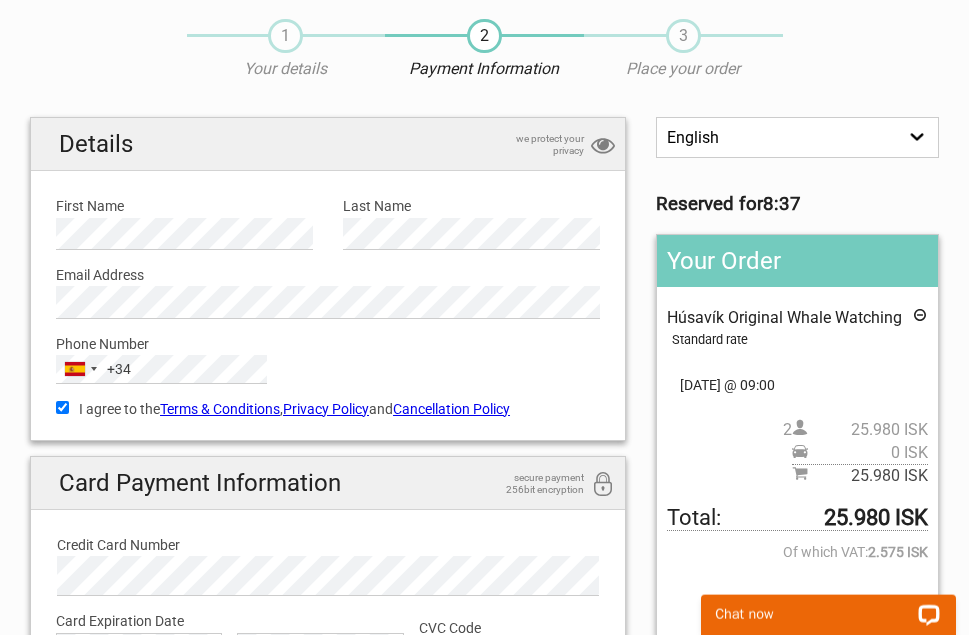 click on "English
Español
Deutsch" at bounding box center (797, 137) 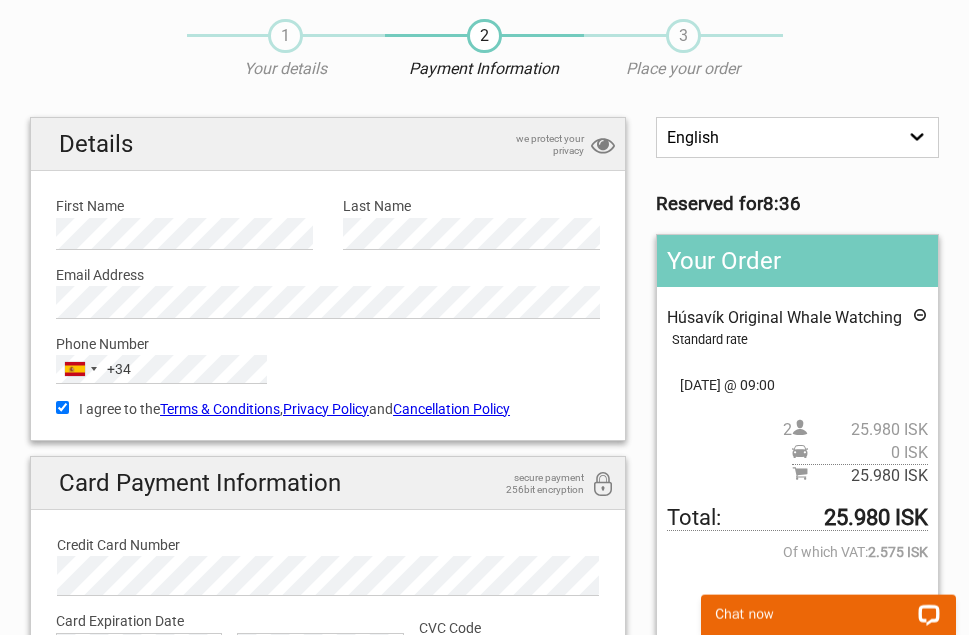 select on "/es/HandleOrder/Info/639488/114b1b3e7ec6037fa6b69ff45b611ed7" 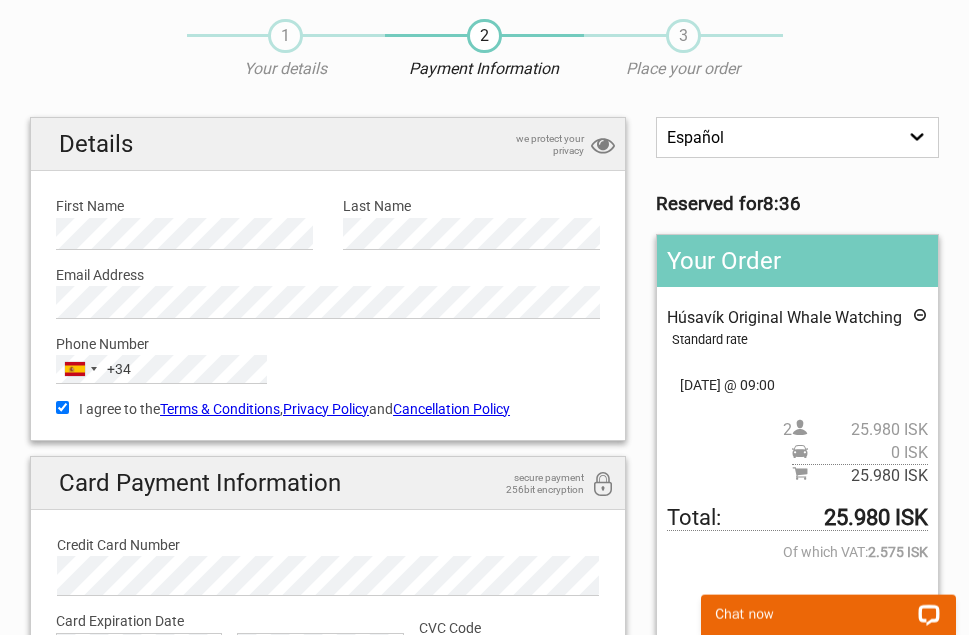 click on "Español" at bounding box center [0, 0] 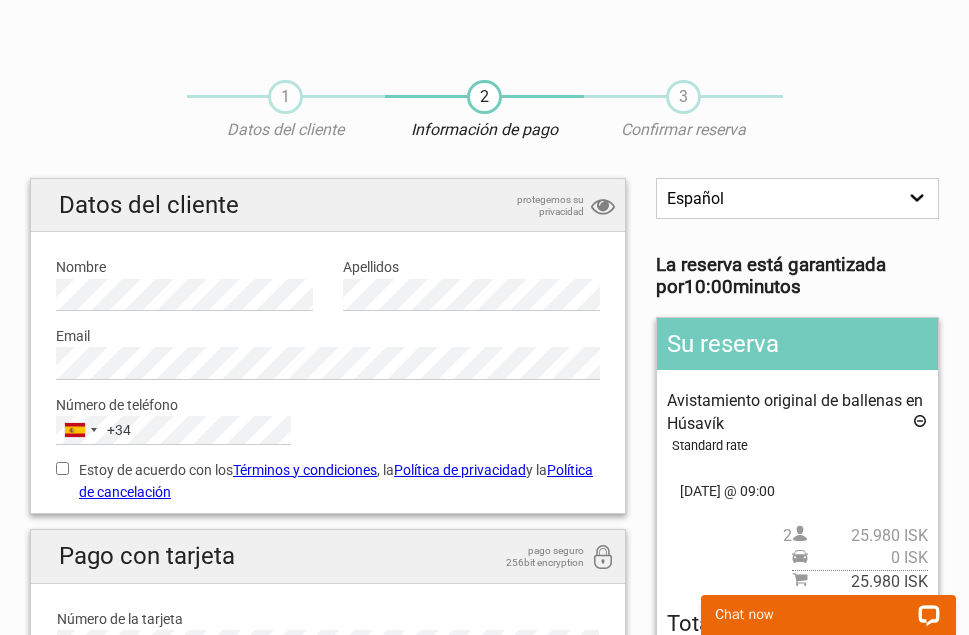 scroll, scrollTop: 0, scrollLeft: 0, axis: both 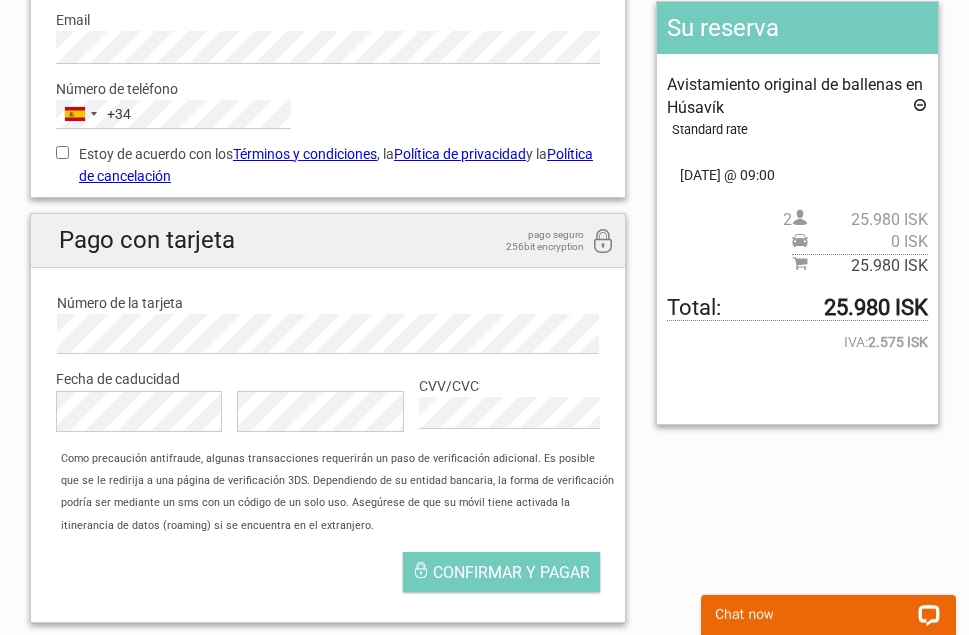 click on "Estoy de acuerdo con los  Términos y condiciones , la  Política de privacidad  y la  Política de cancelación" at bounding box center (328, 165) 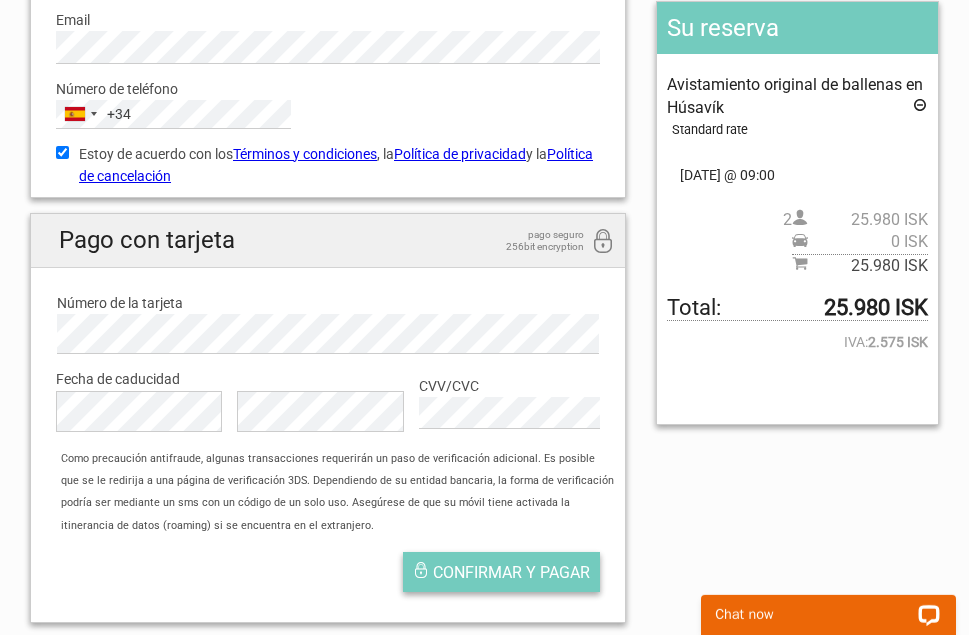 click on "Confirmar y pagar" at bounding box center (511, 572) 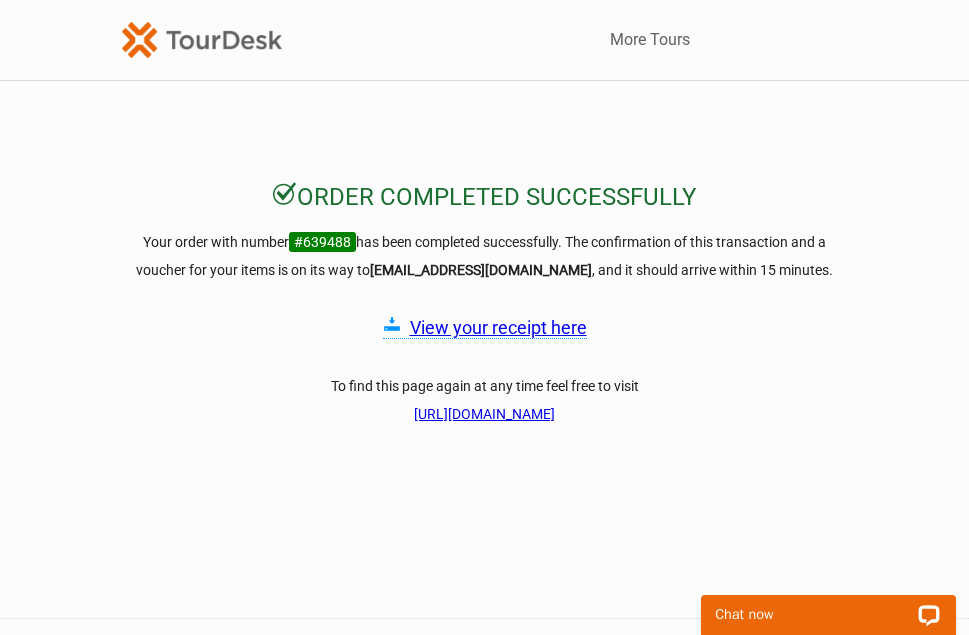 scroll, scrollTop: 0, scrollLeft: 0, axis: both 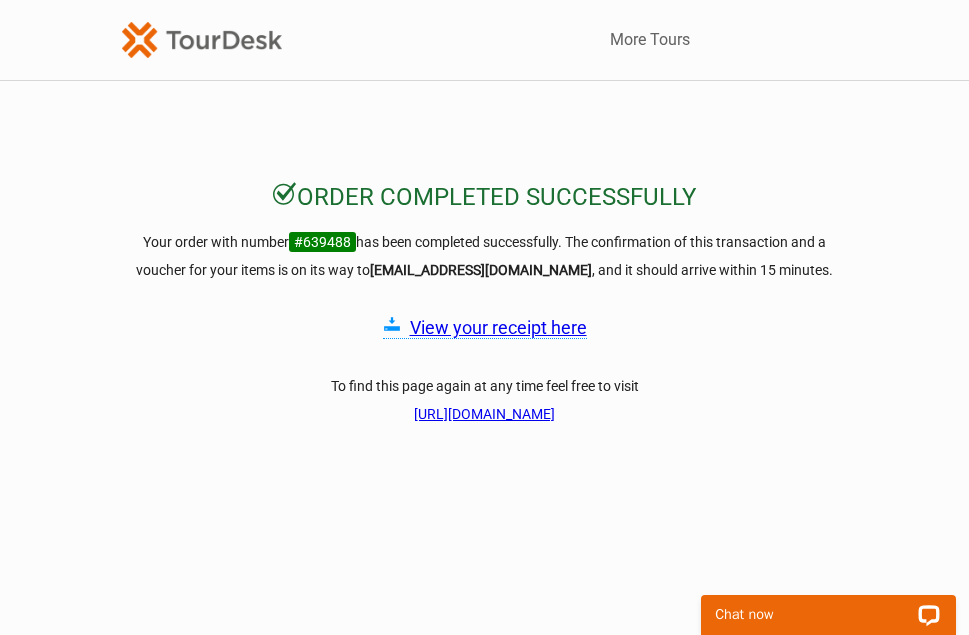 click on "View your receipt here" at bounding box center (498, 327) 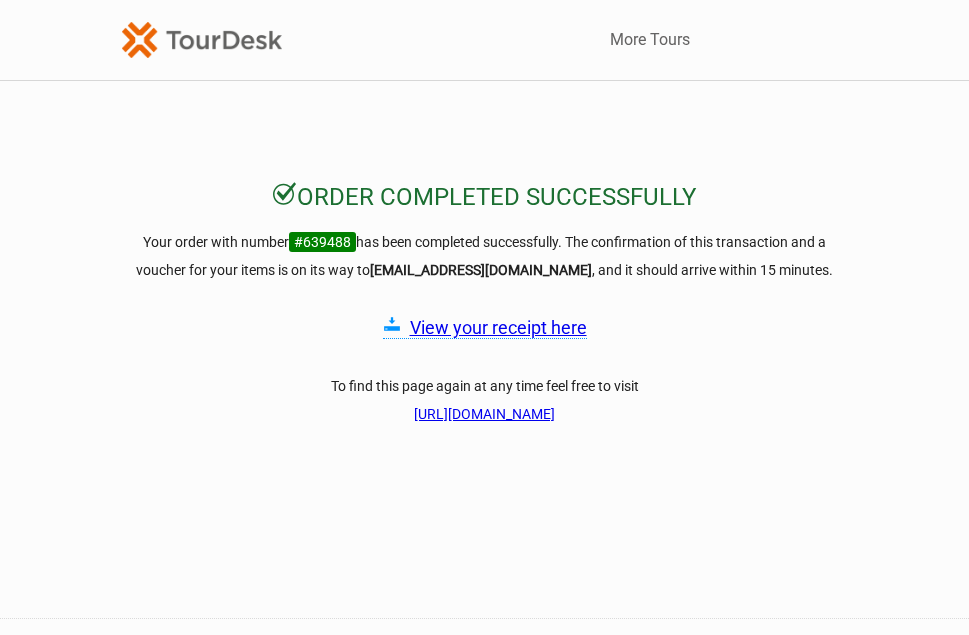 scroll, scrollTop: 0, scrollLeft: 0, axis: both 